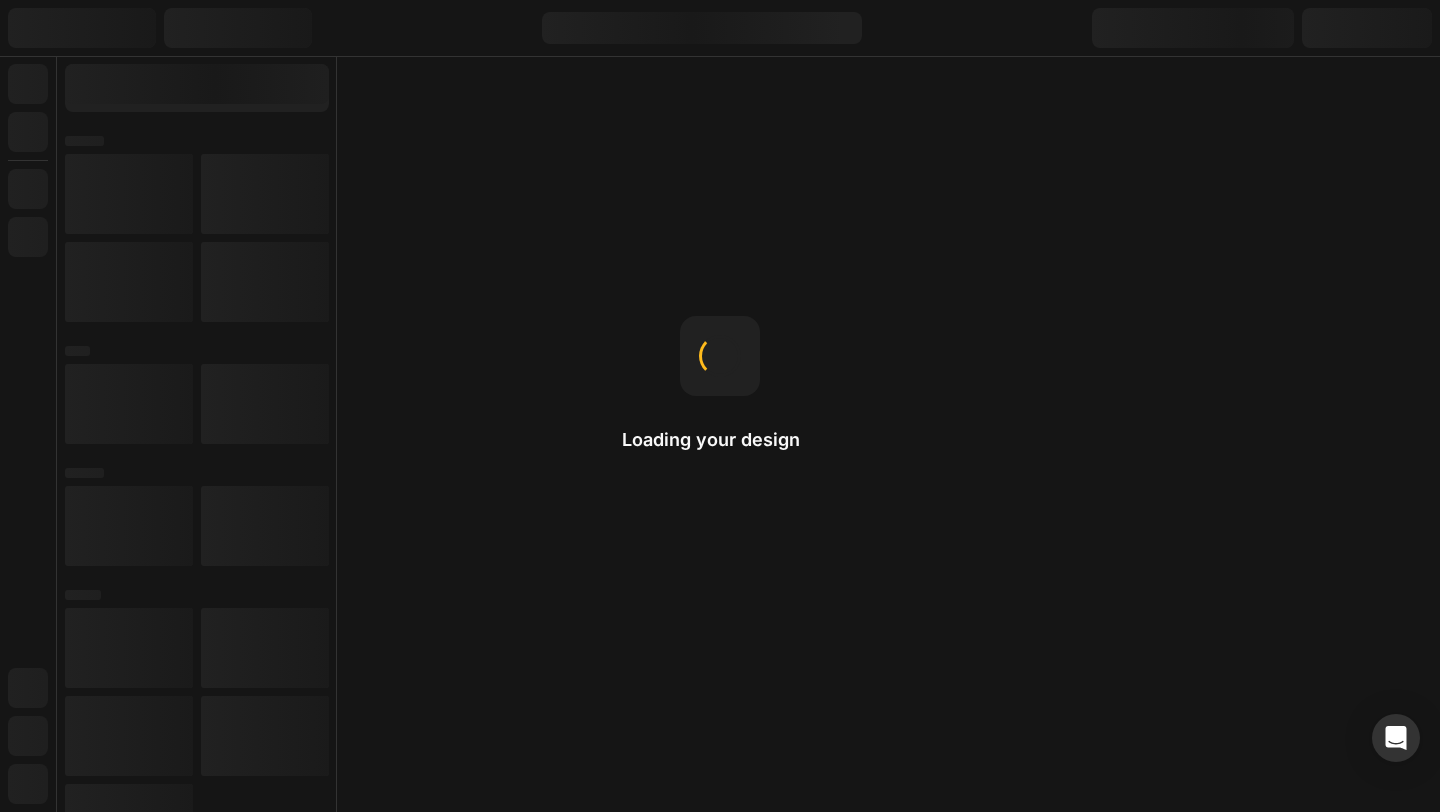 scroll, scrollTop: 0, scrollLeft: 0, axis: both 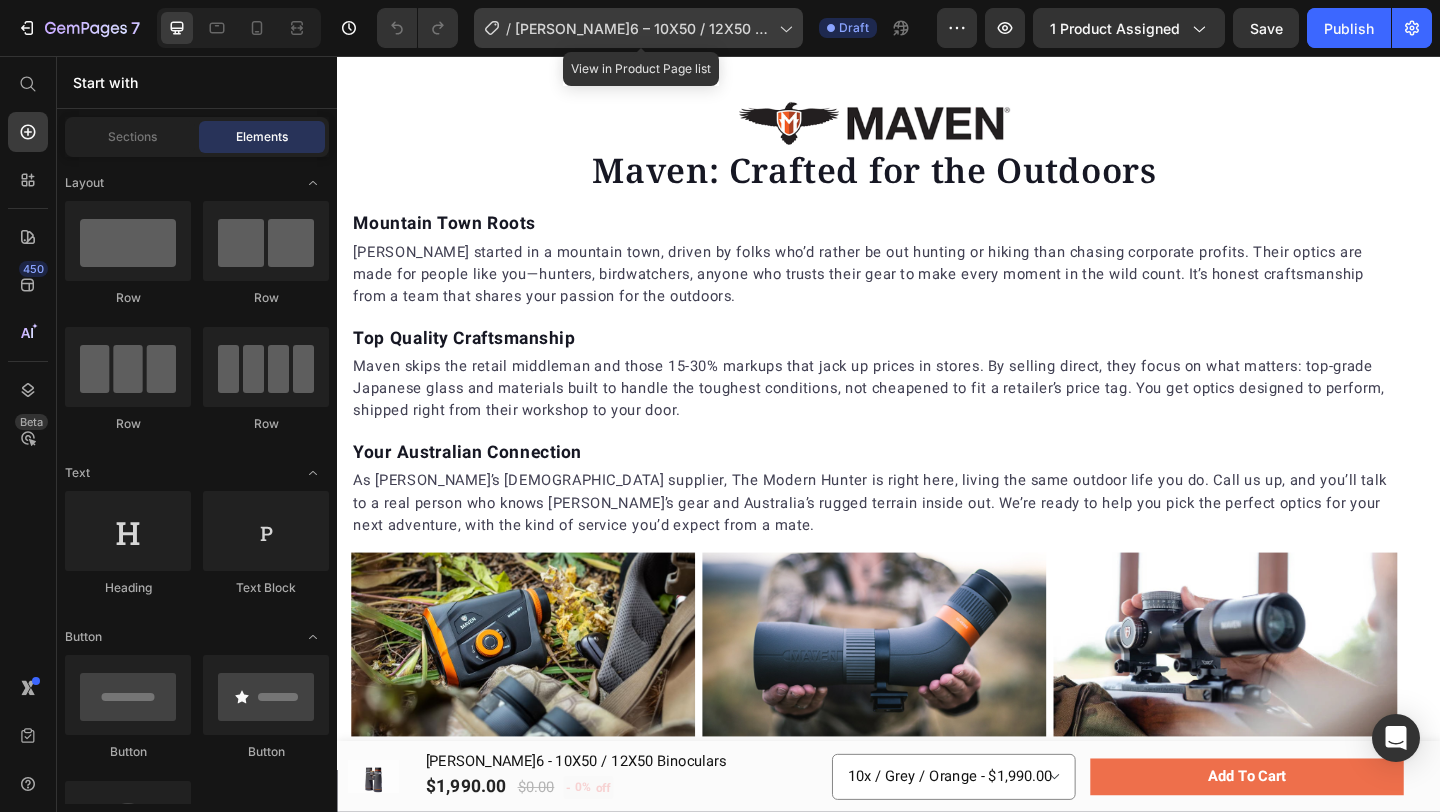 click on "[PERSON_NAME]6 – 10X50 / 12X50 Binoculars" at bounding box center (643, 28) 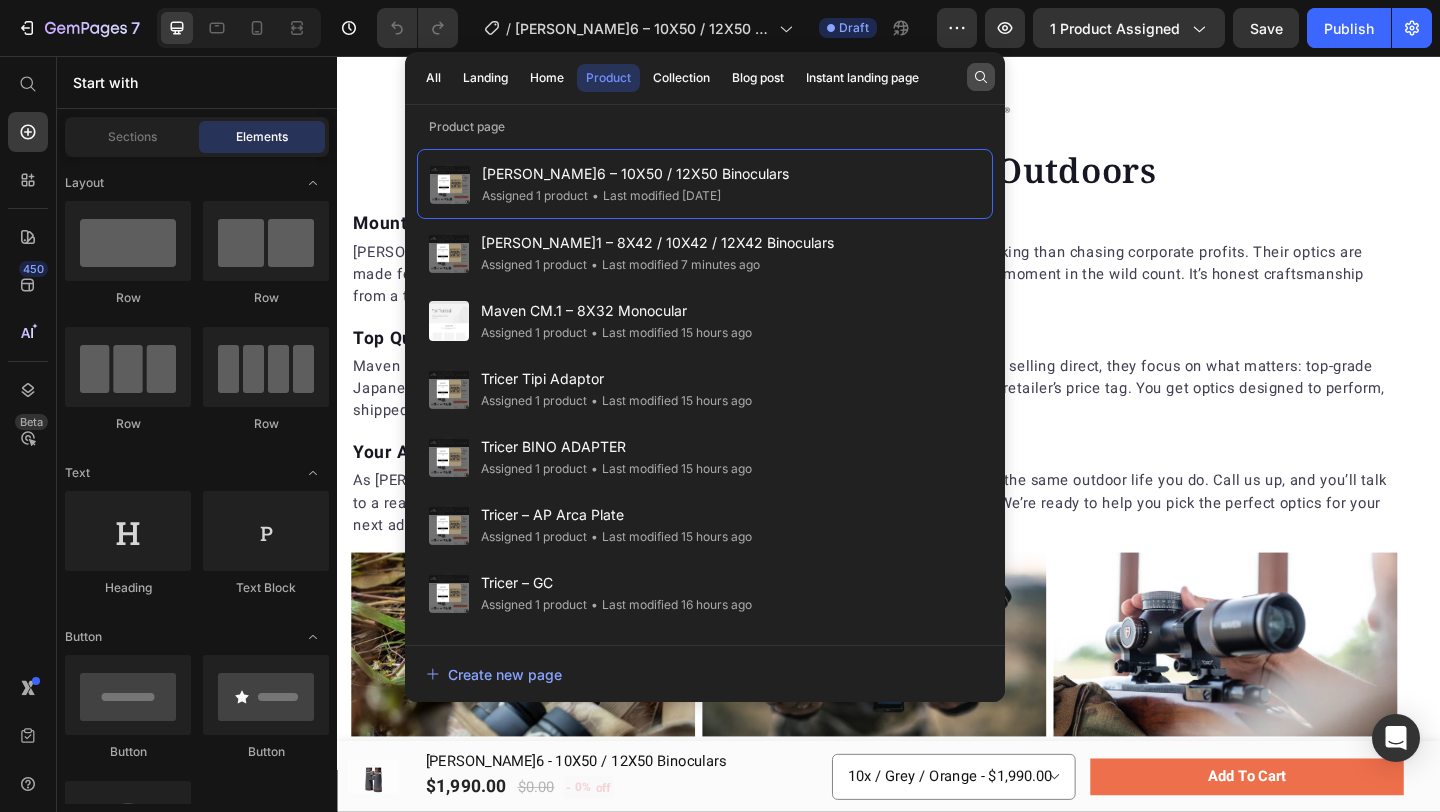 click 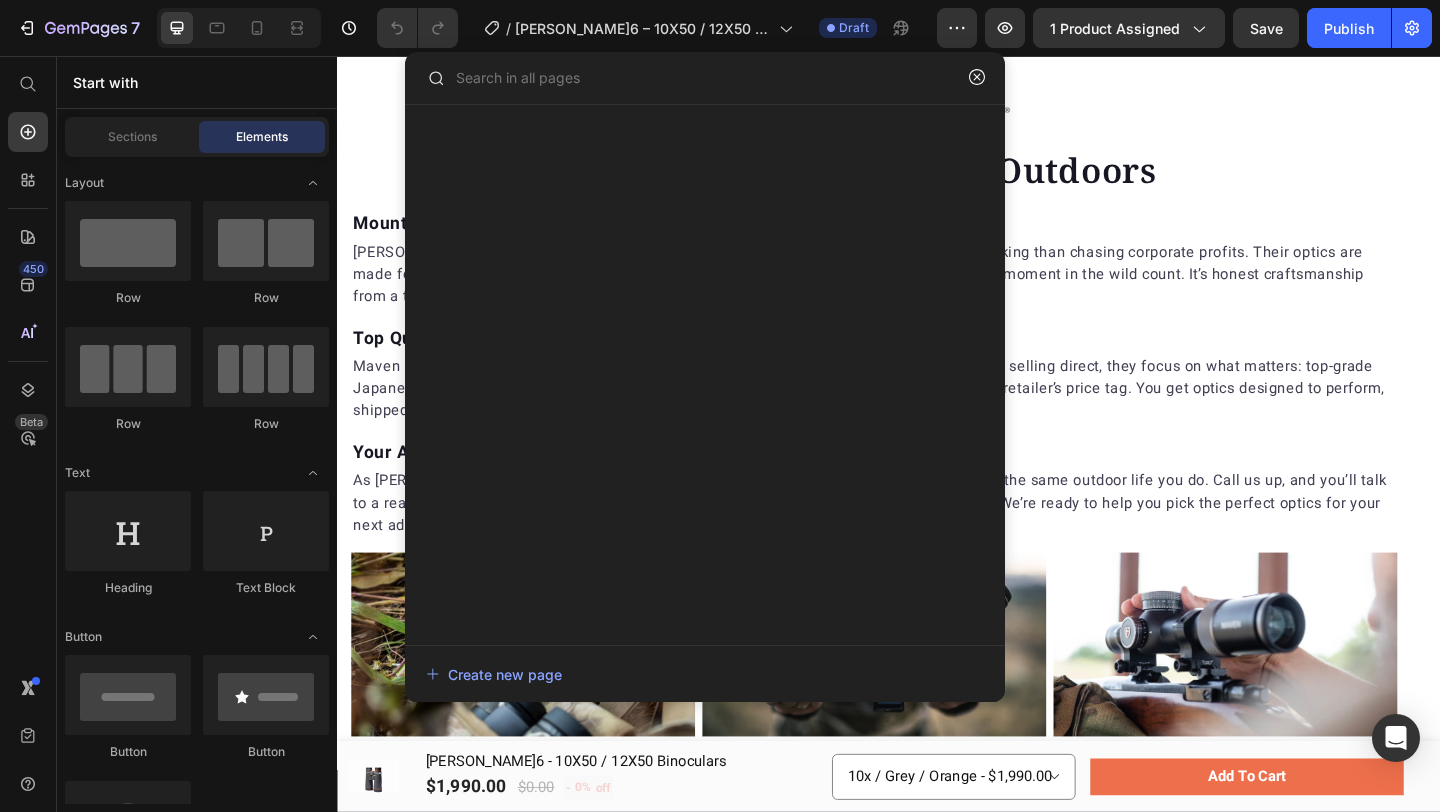 type on "g" 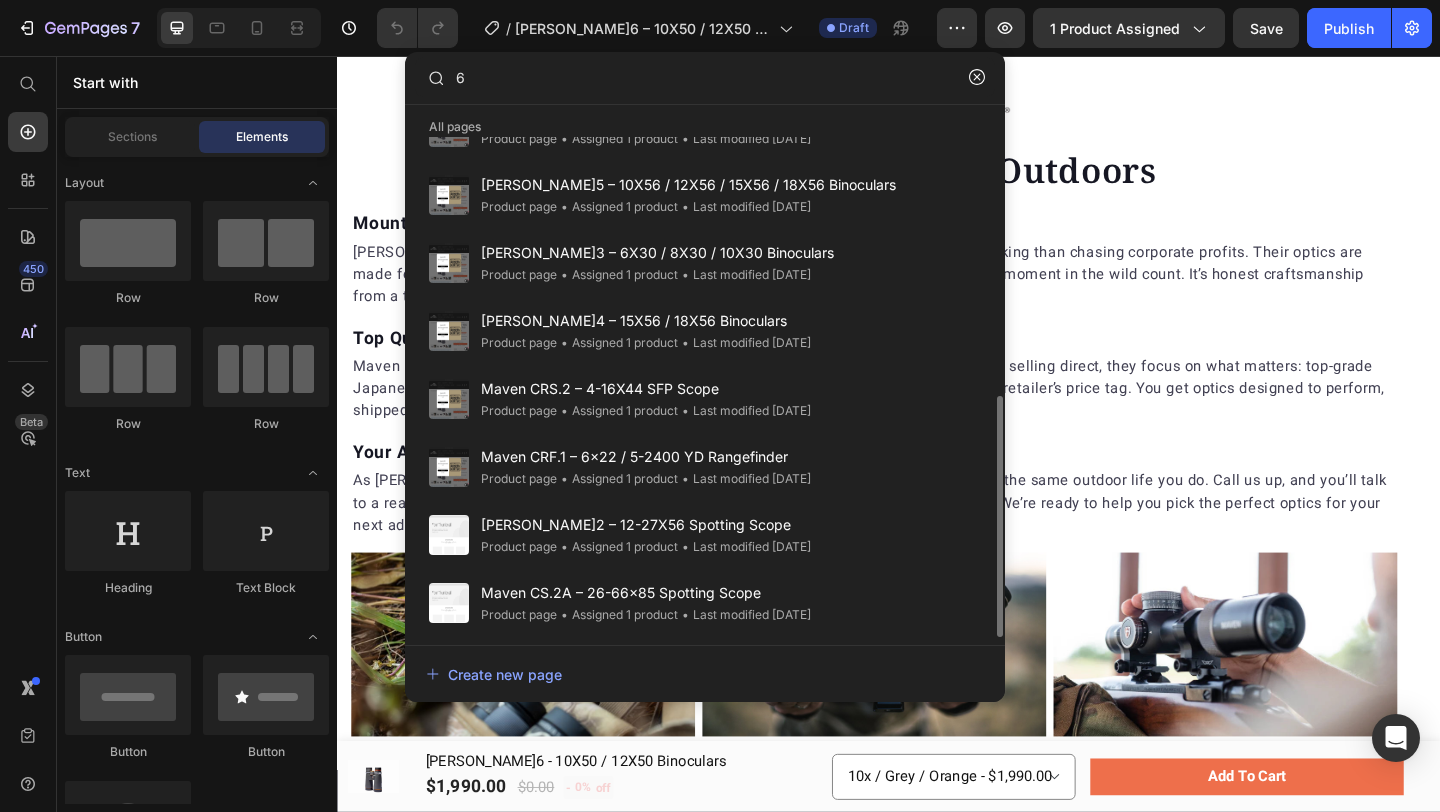 scroll, scrollTop: 531, scrollLeft: 0, axis: vertical 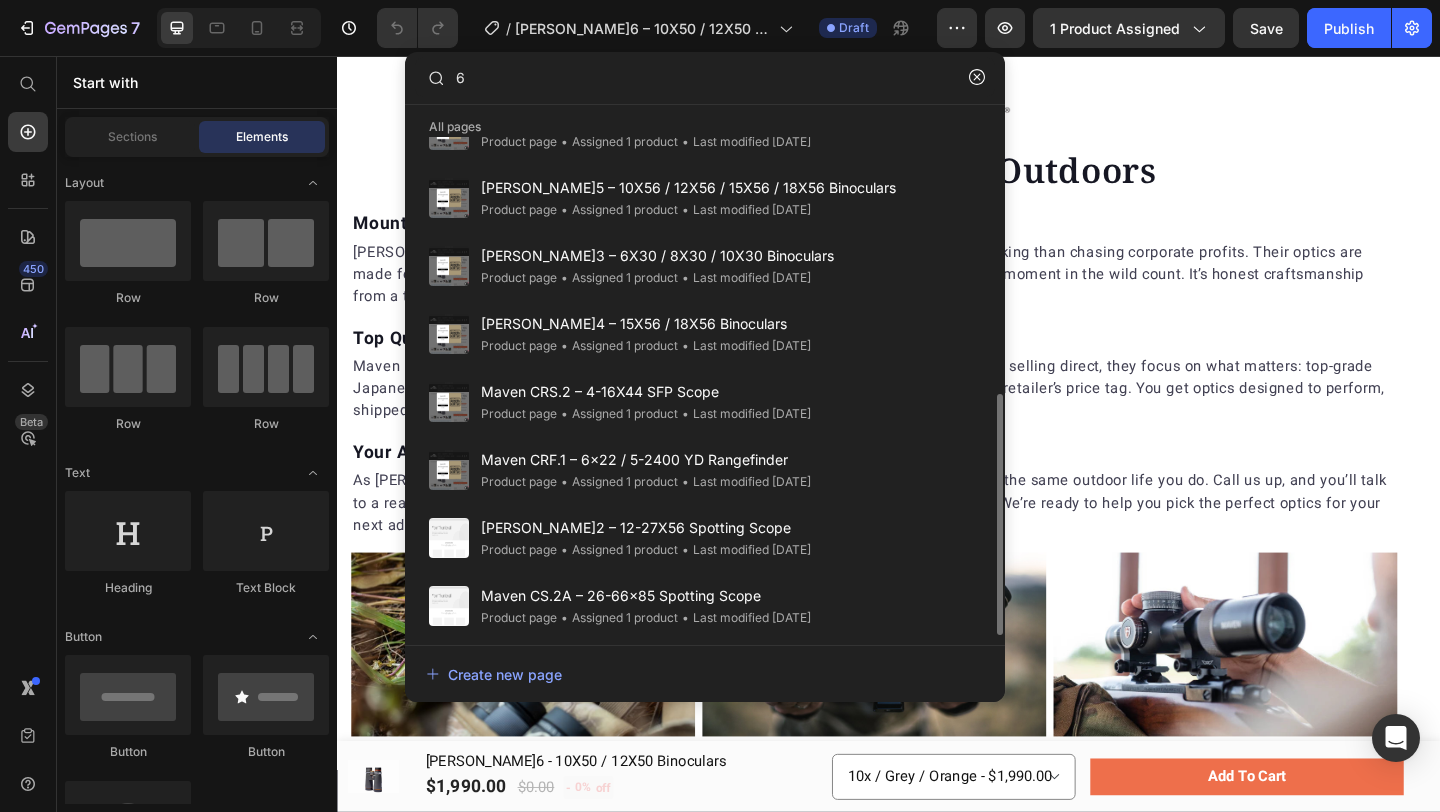 type 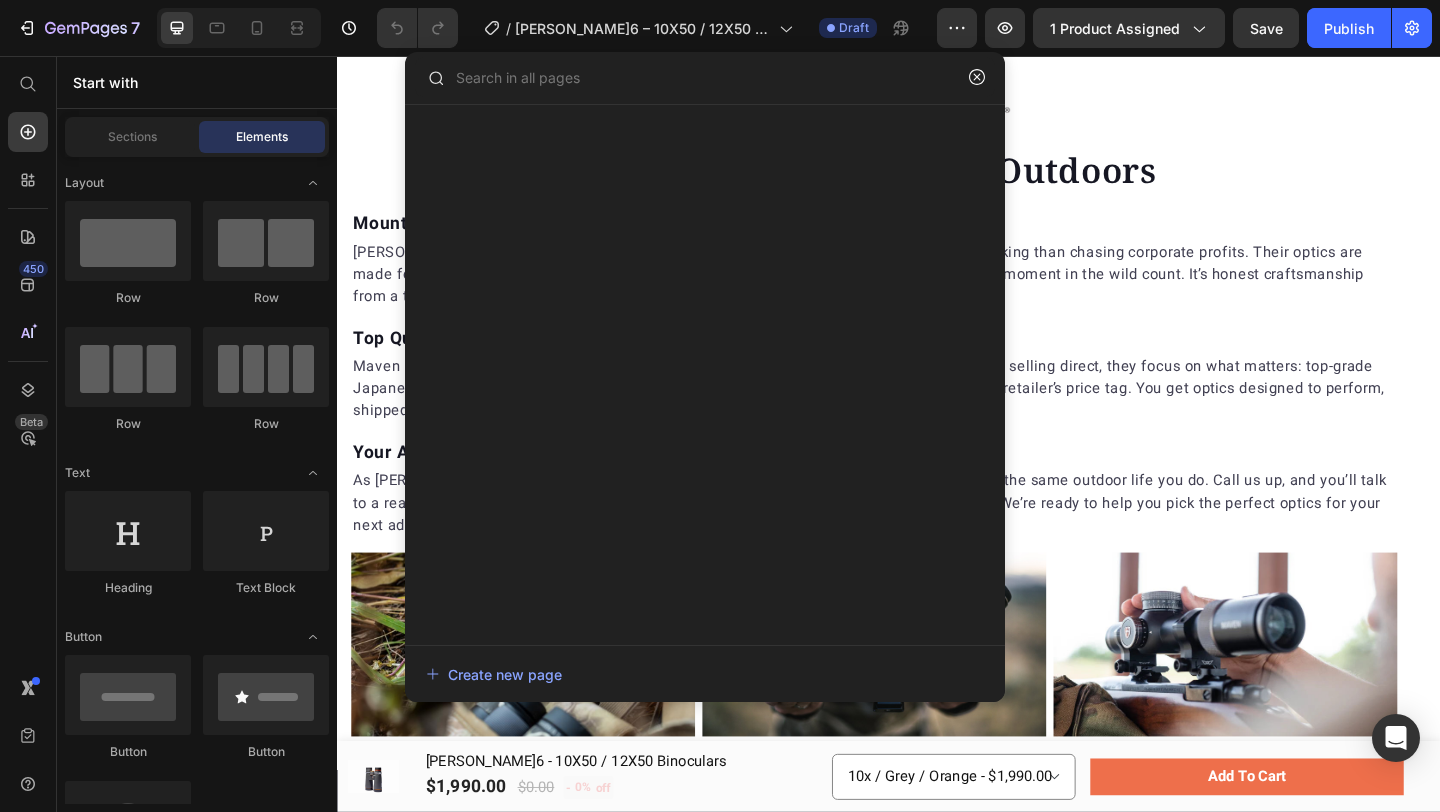 scroll, scrollTop: 0, scrollLeft: 0, axis: both 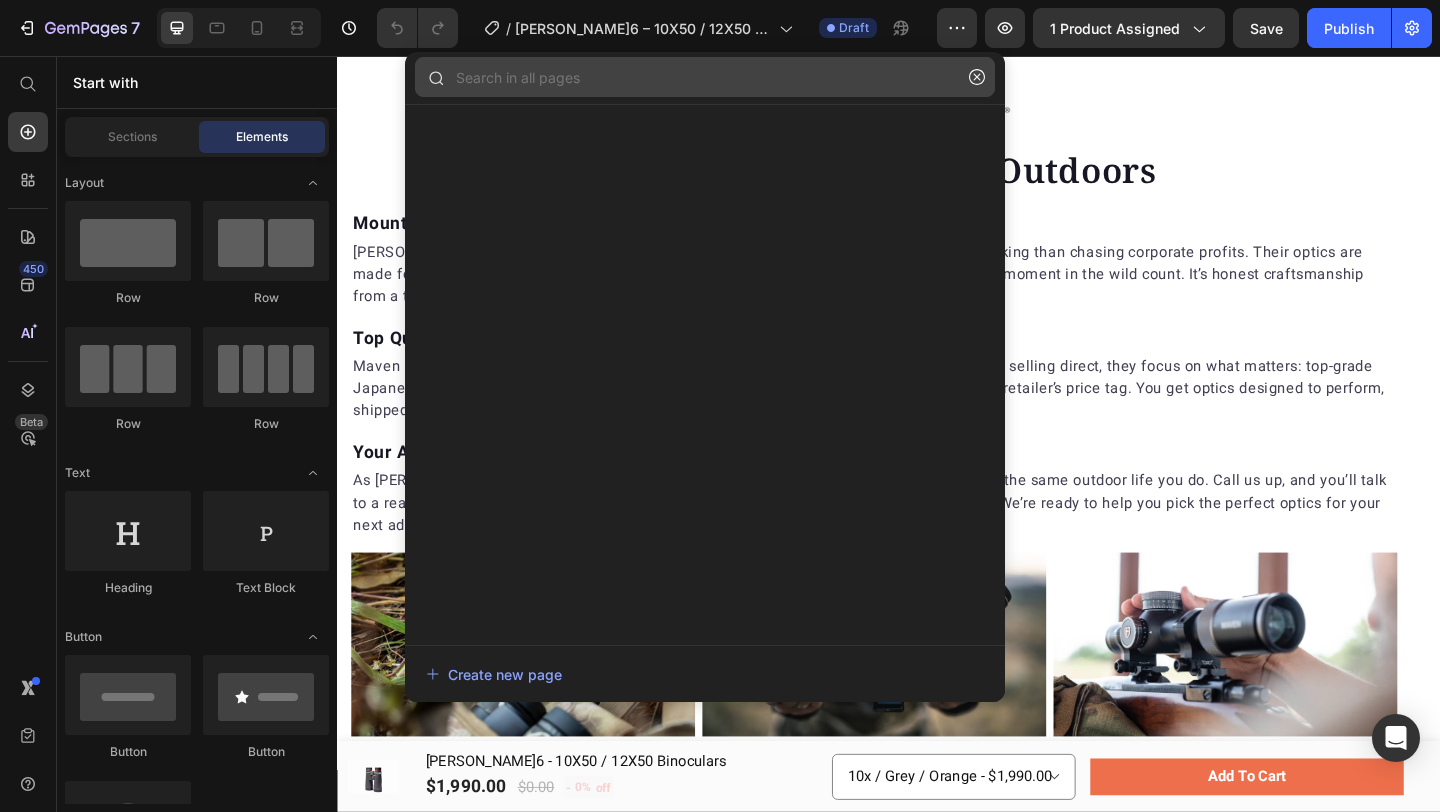 click 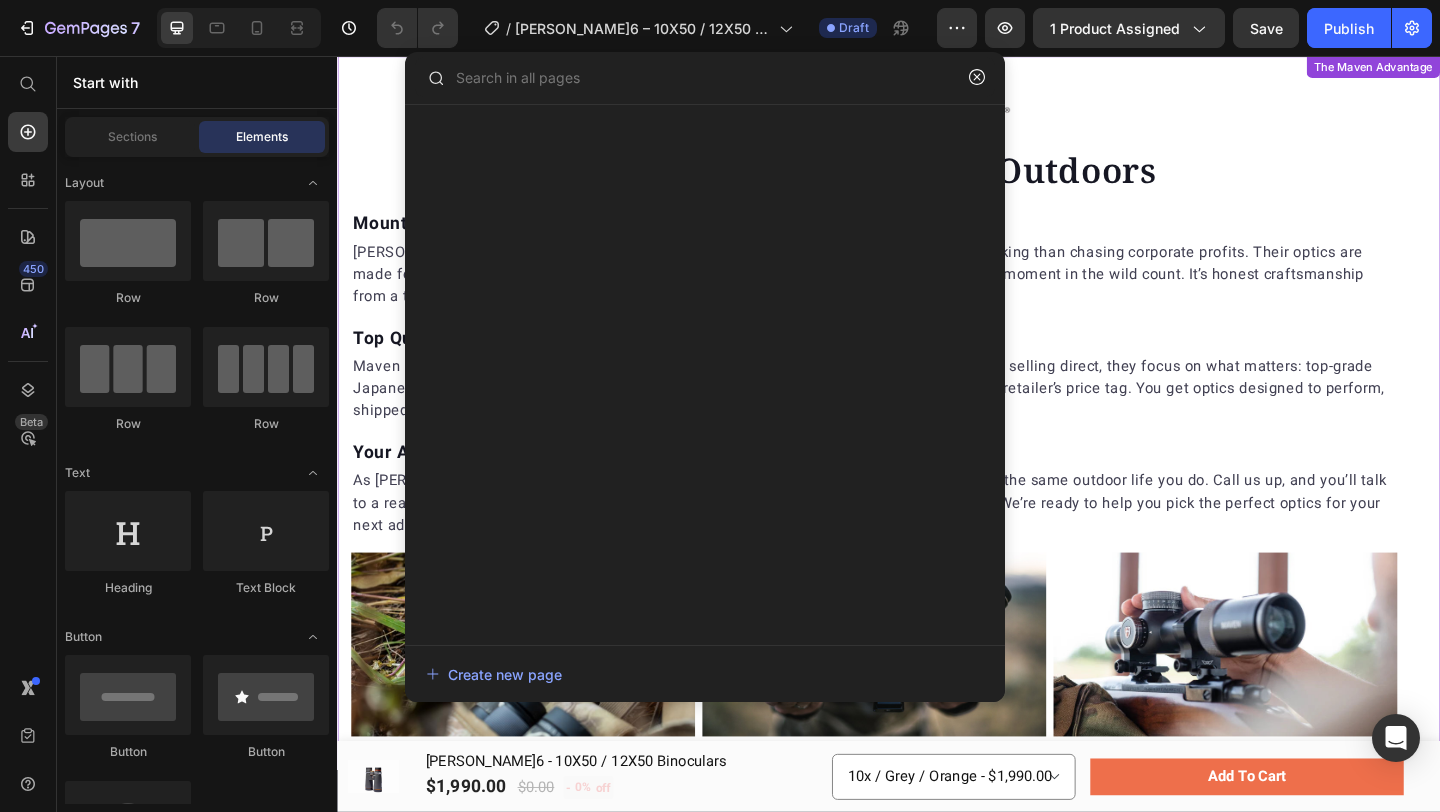click on "Maven: Crafted for the Outdoors" at bounding box center [921, 180] 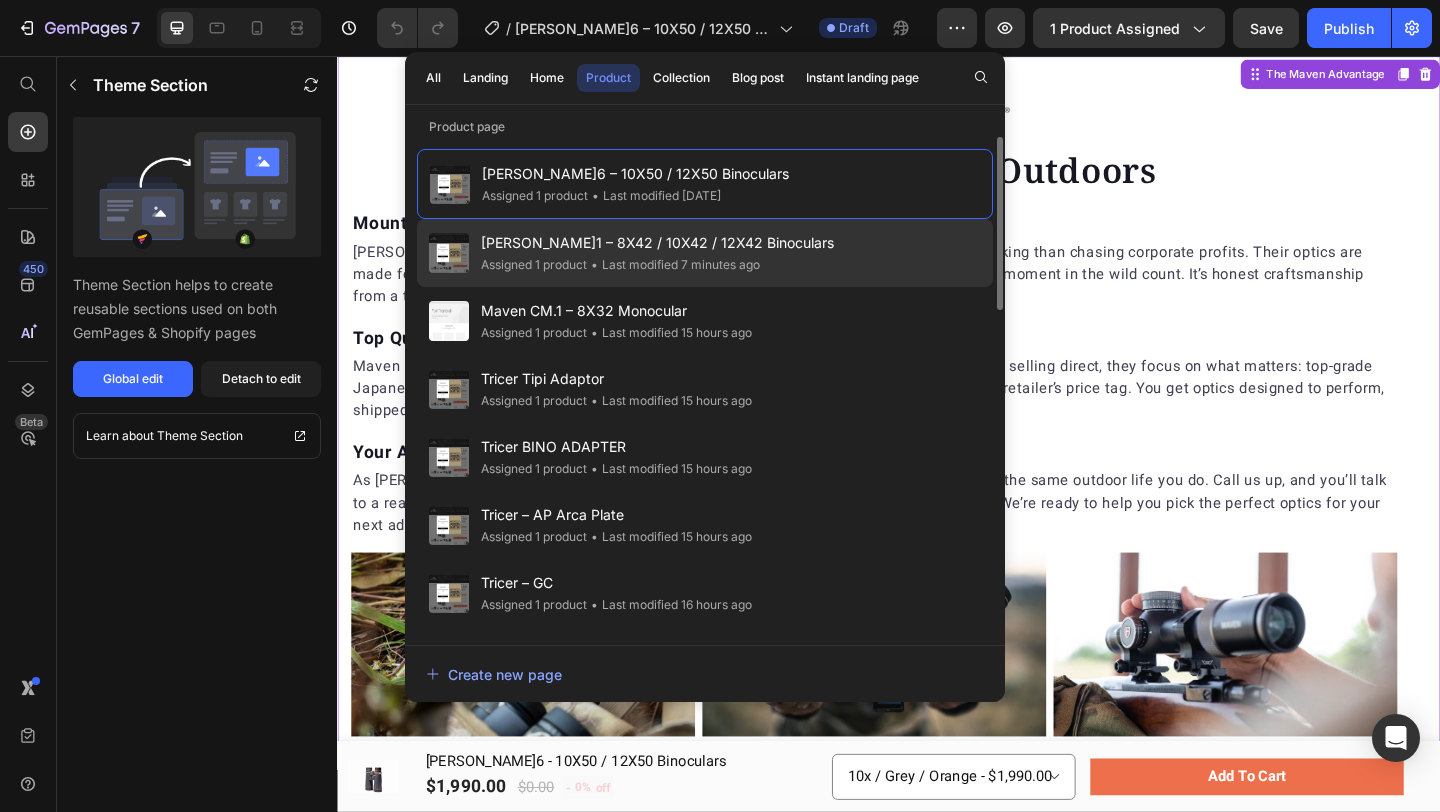 click on "[PERSON_NAME]1 – 8X42 / 10X42 / 12X42 Binoculars" at bounding box center (657, 243) 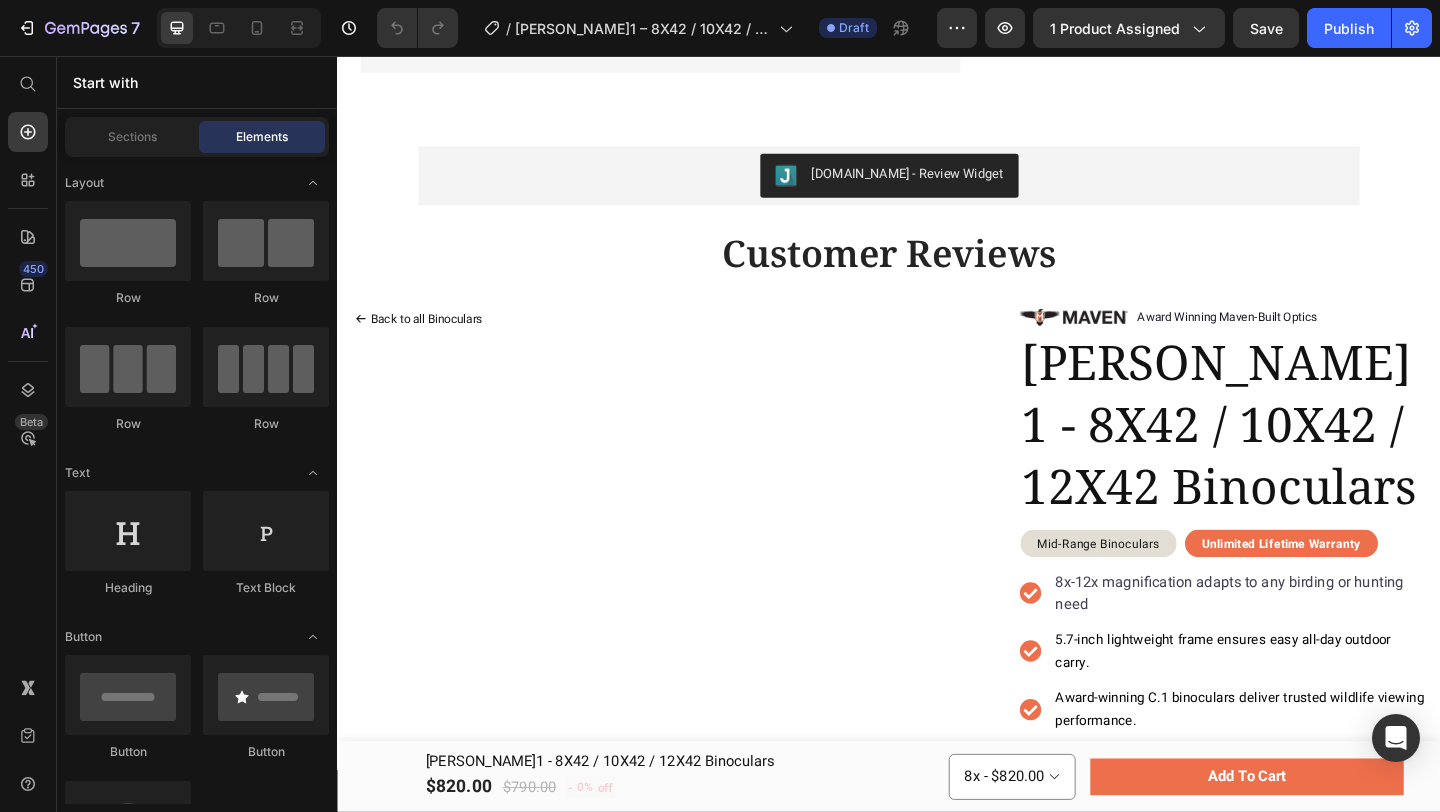 scroll, scrollTop: 2882, scrollLeft: 0, axis: vertical 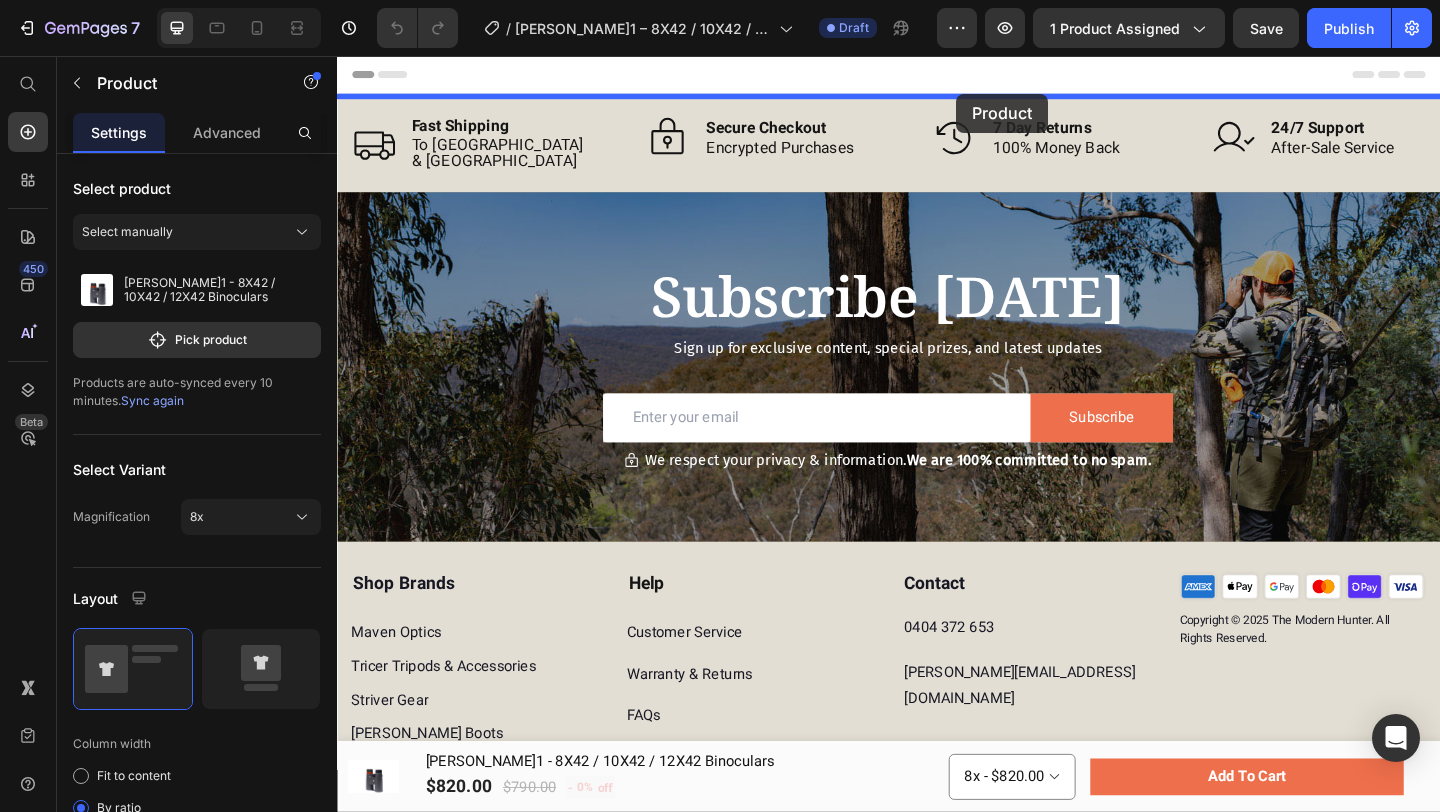 drag, startPoint x: 1043, startPoint y: 360, endPoint x: 1011, endPoint y: 96, distance: 265.9323 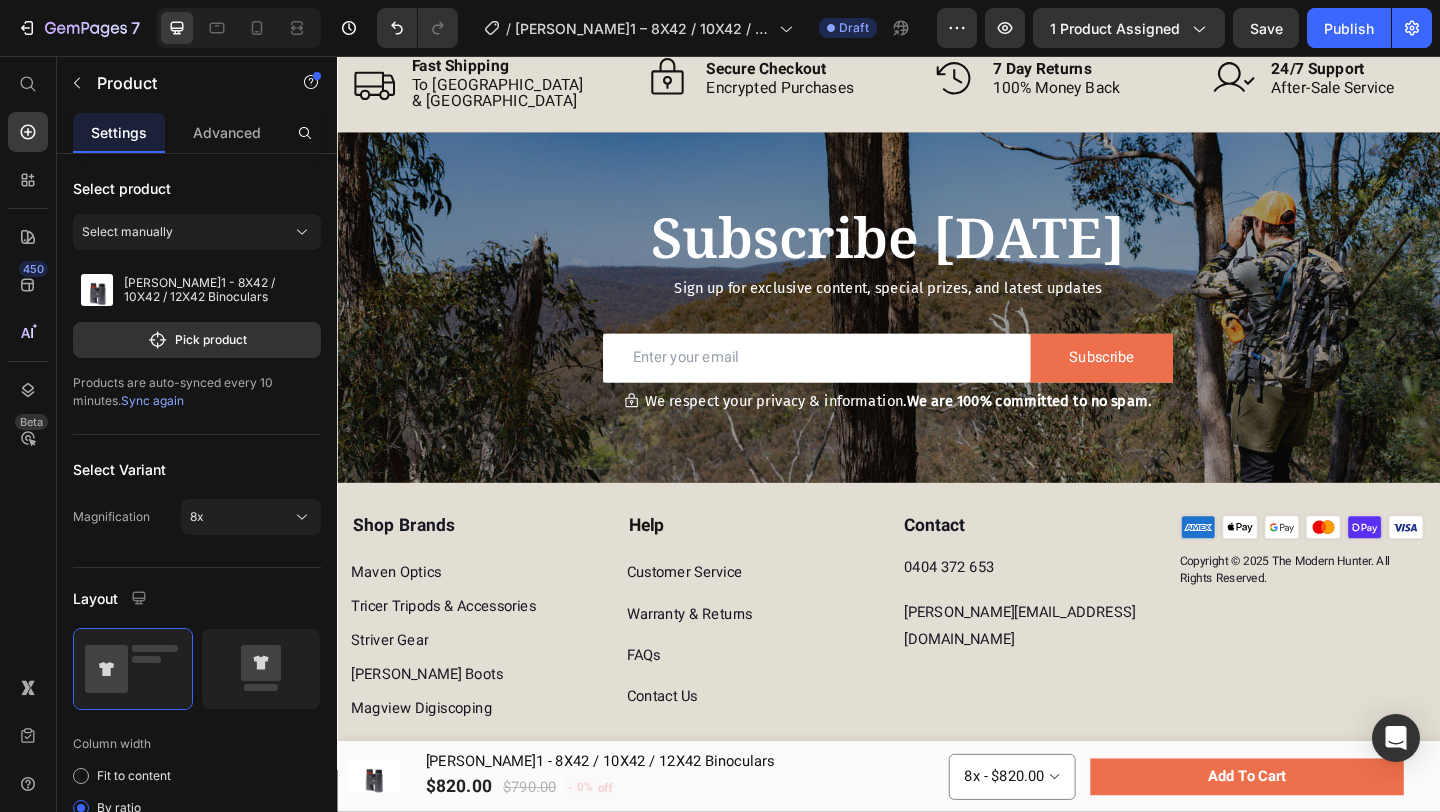 scroll, scrollTop: 952, scrollLeft: 0, axis: vertical 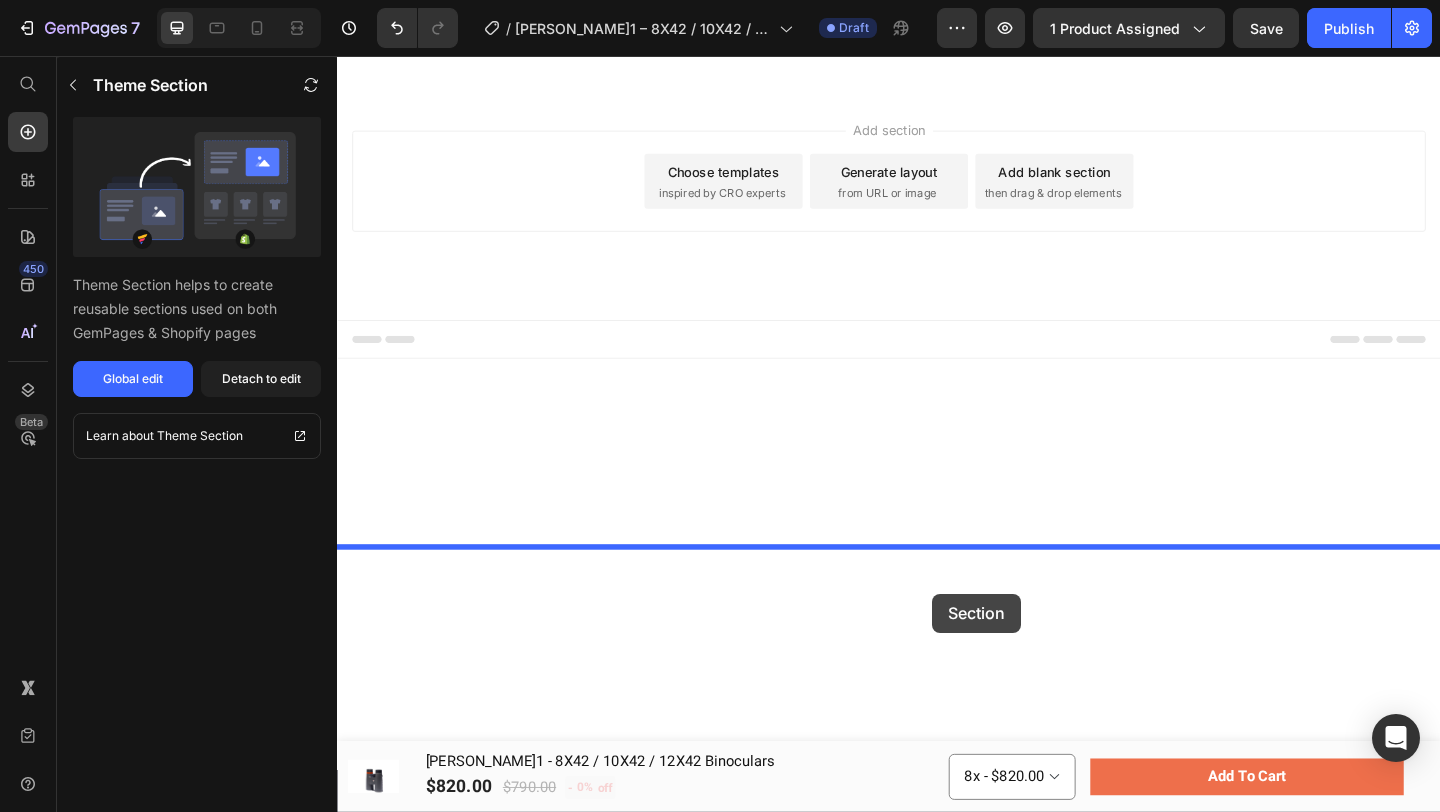 drag, startPoint x: 969, startPoint y: 110, endPoint x: 984, endPoint y: 641, distance: 531.2118 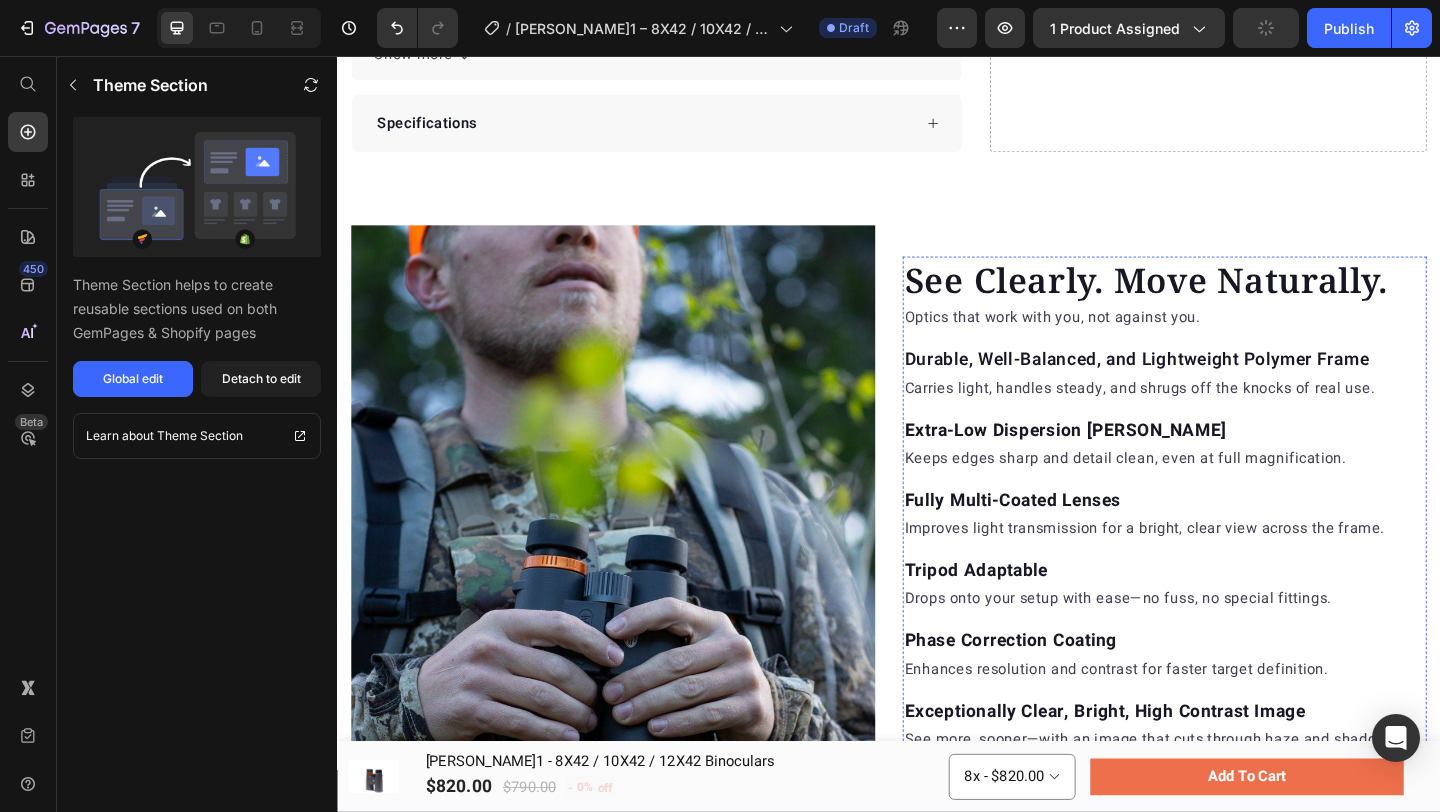 scroll, scrollTop: 3655, scrollLeft: 0, axis: vertical 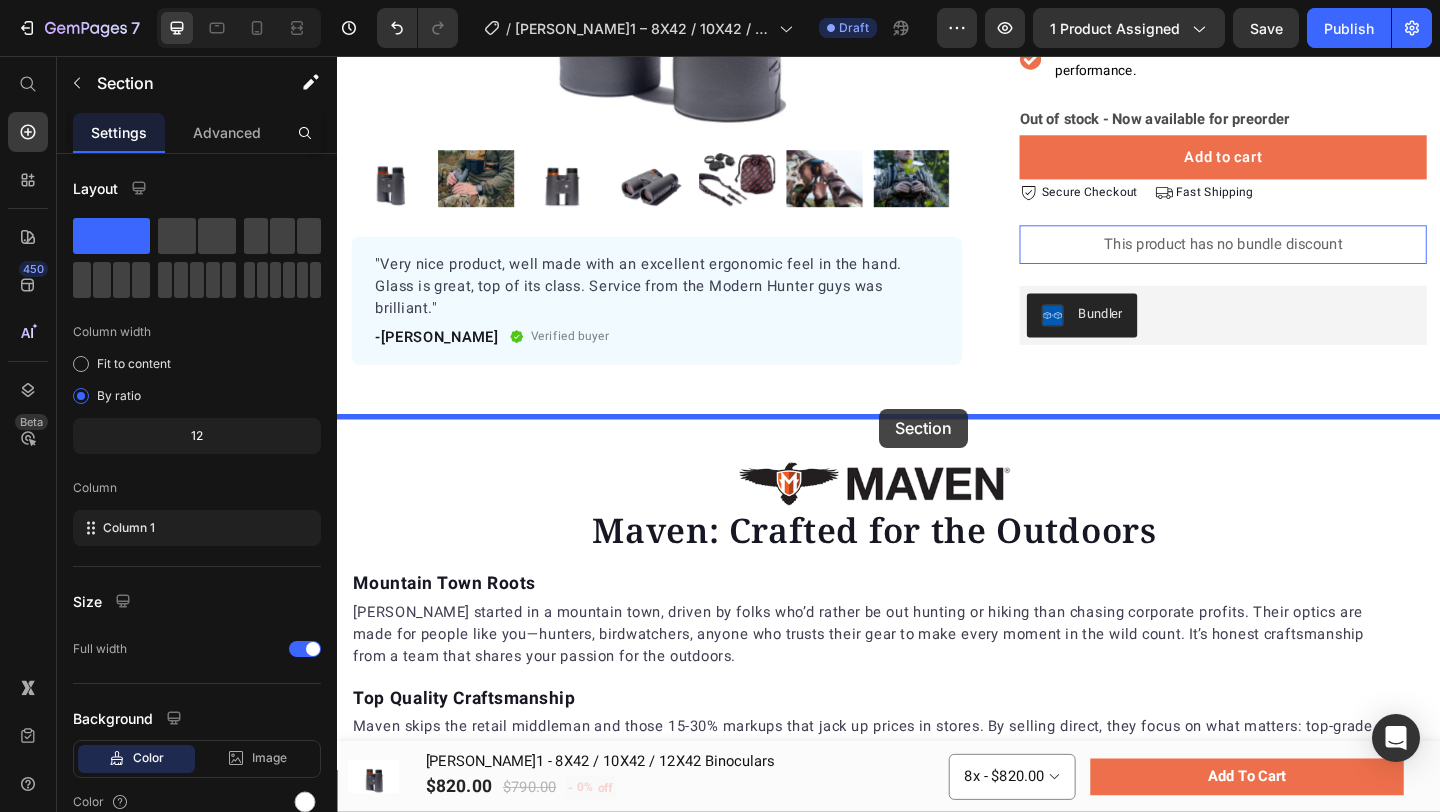 drag, startPoint x: 957, startPoint y: 290, endPoint x: 926, endPoint y: 440, distance: 153.16985 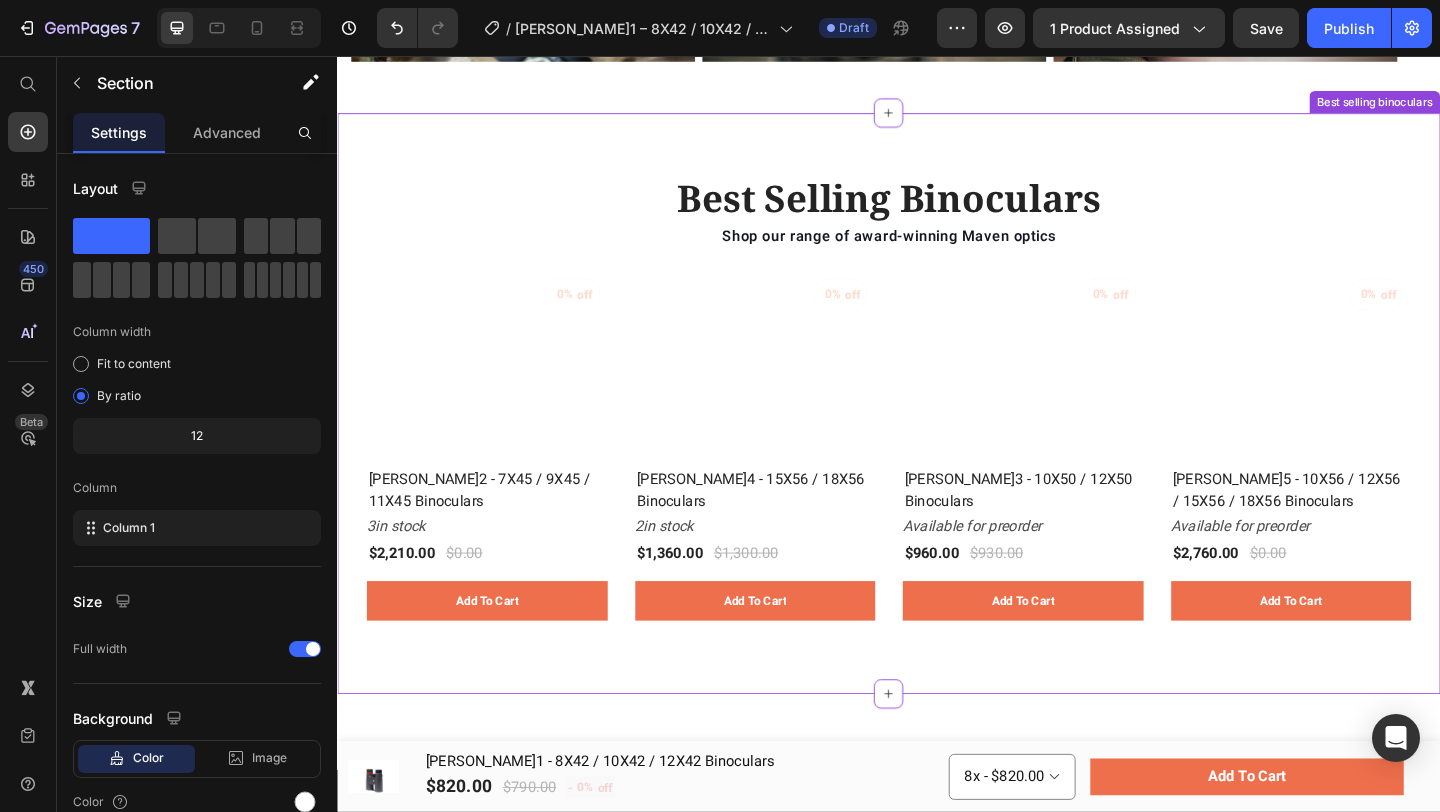 scroll, scrollTop: 2614, scrollLeft: 0, axis: vertical 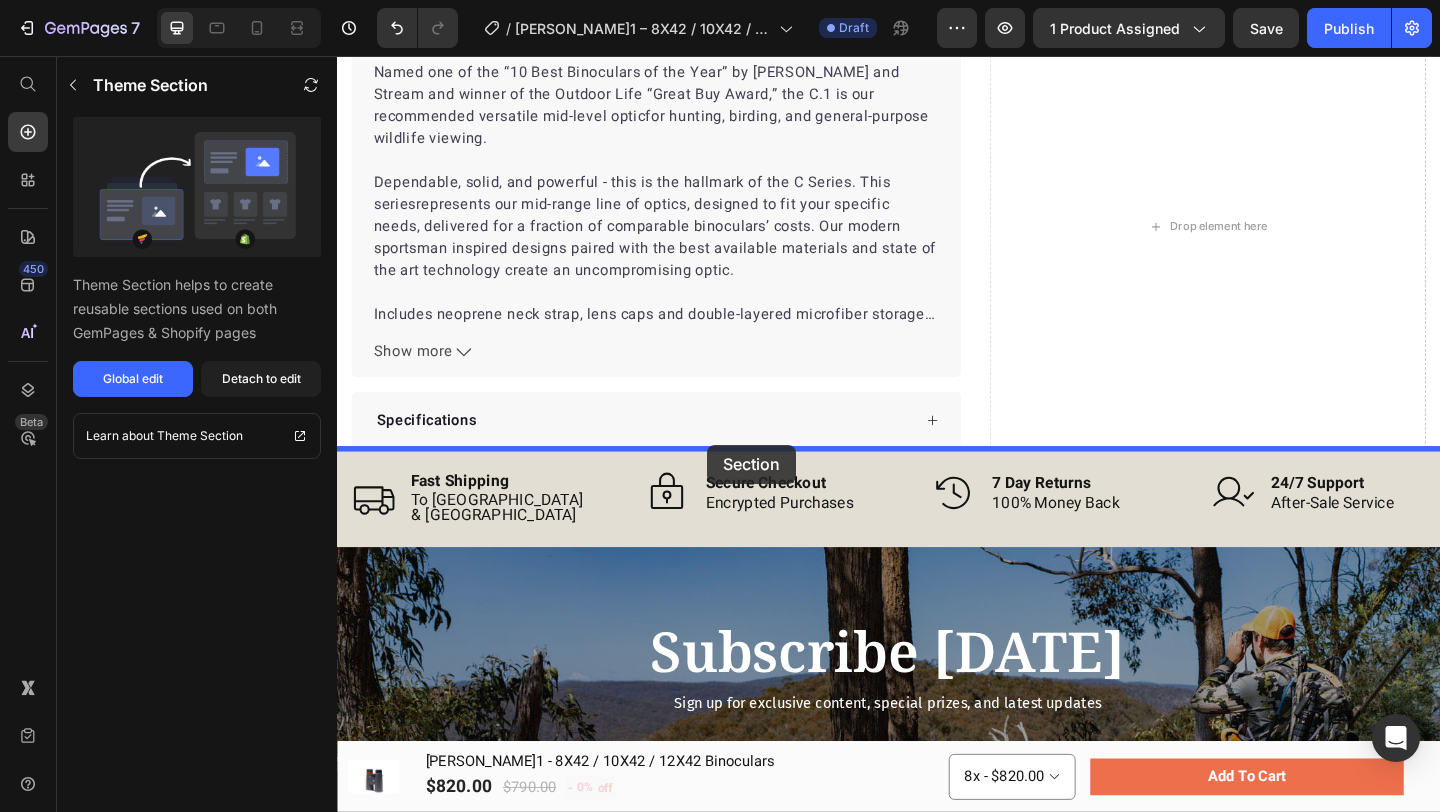drag, startPoint x: 740, startPoint y: 125, endPoint x: 739, endPoint y: 479, distance: 354.0014 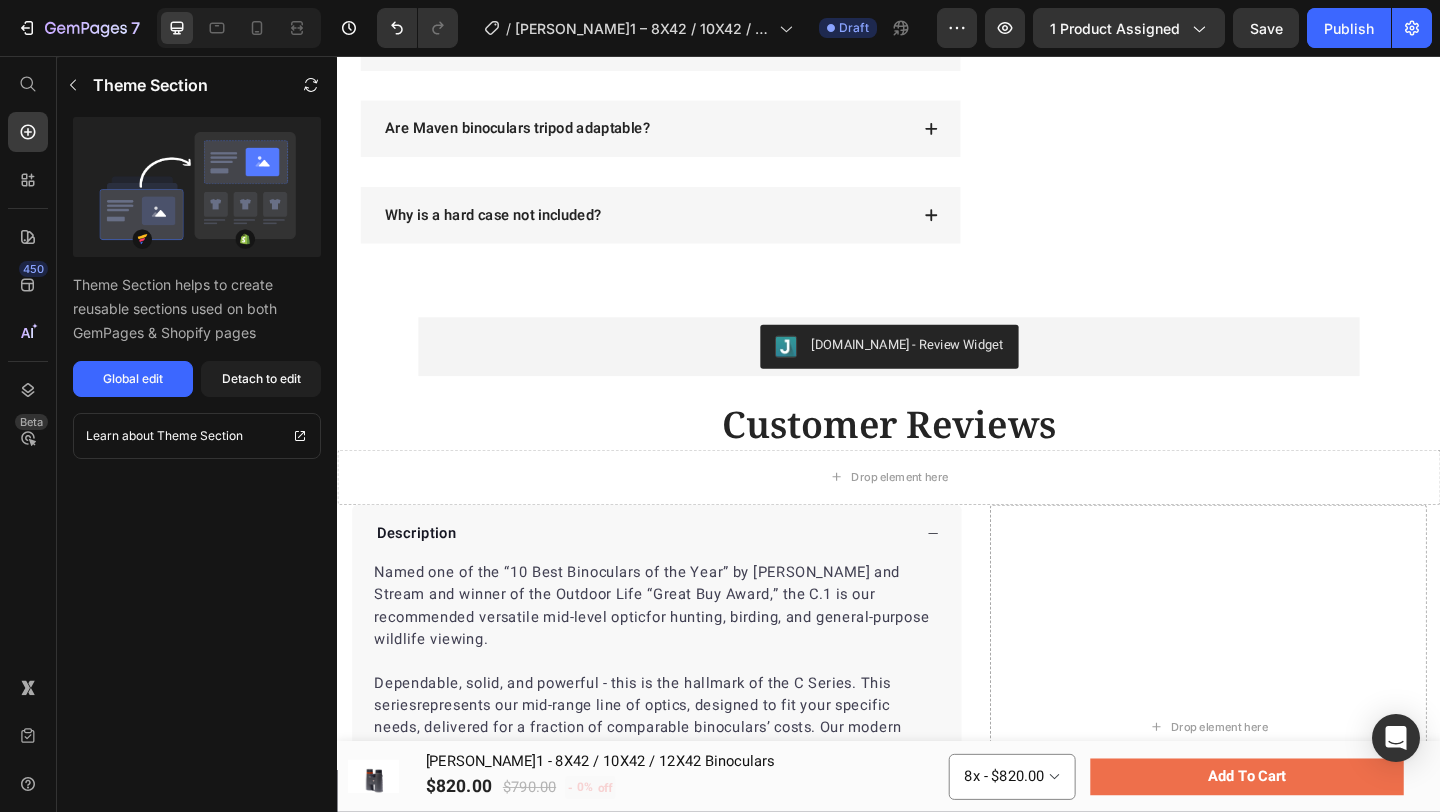 scroll, scrollTop: 3110, scrollLeft: 0, axis: vertical 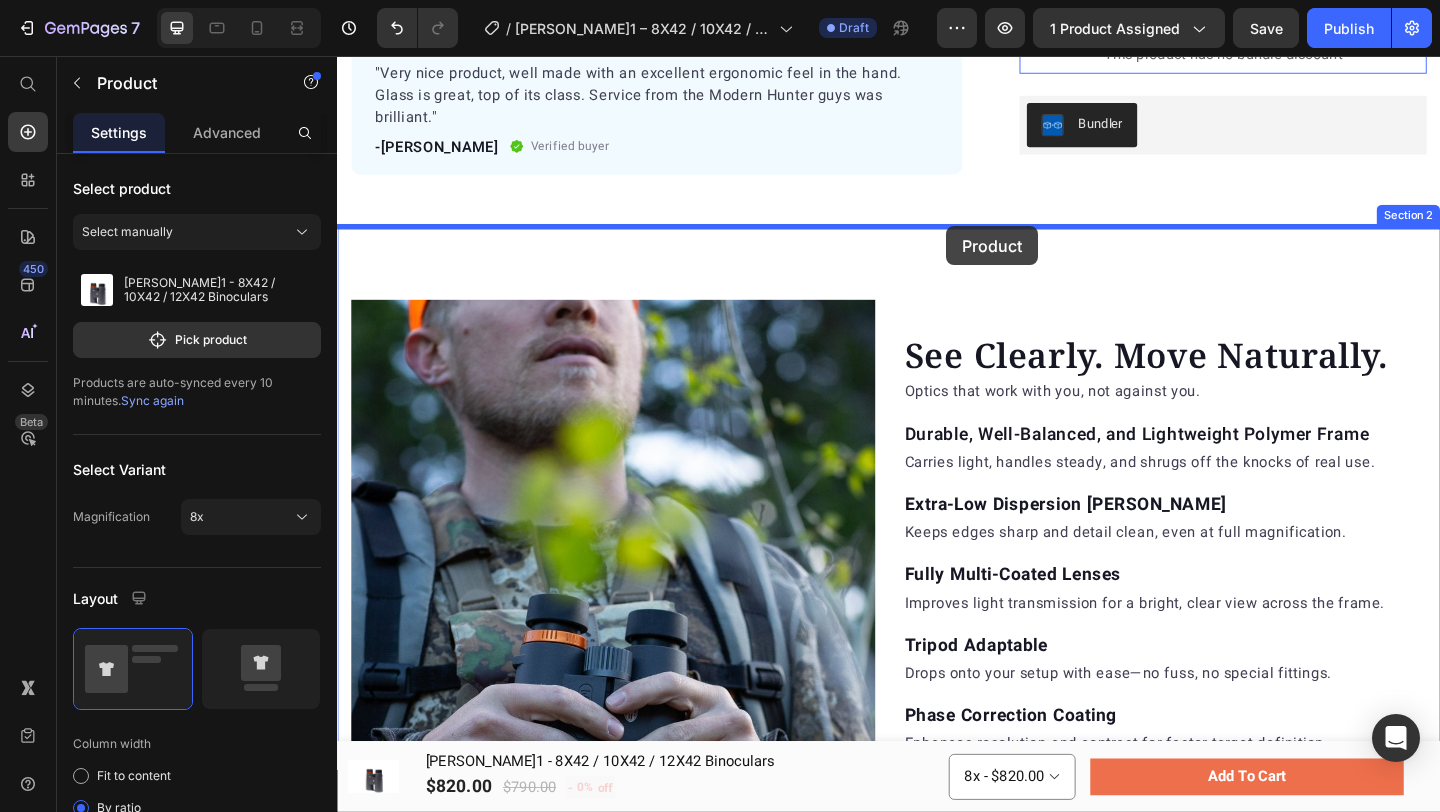 drag, startPoint x: 1000, startPoint y: 128, endPoint x: 1000, endPoint y: 241, distance: 113 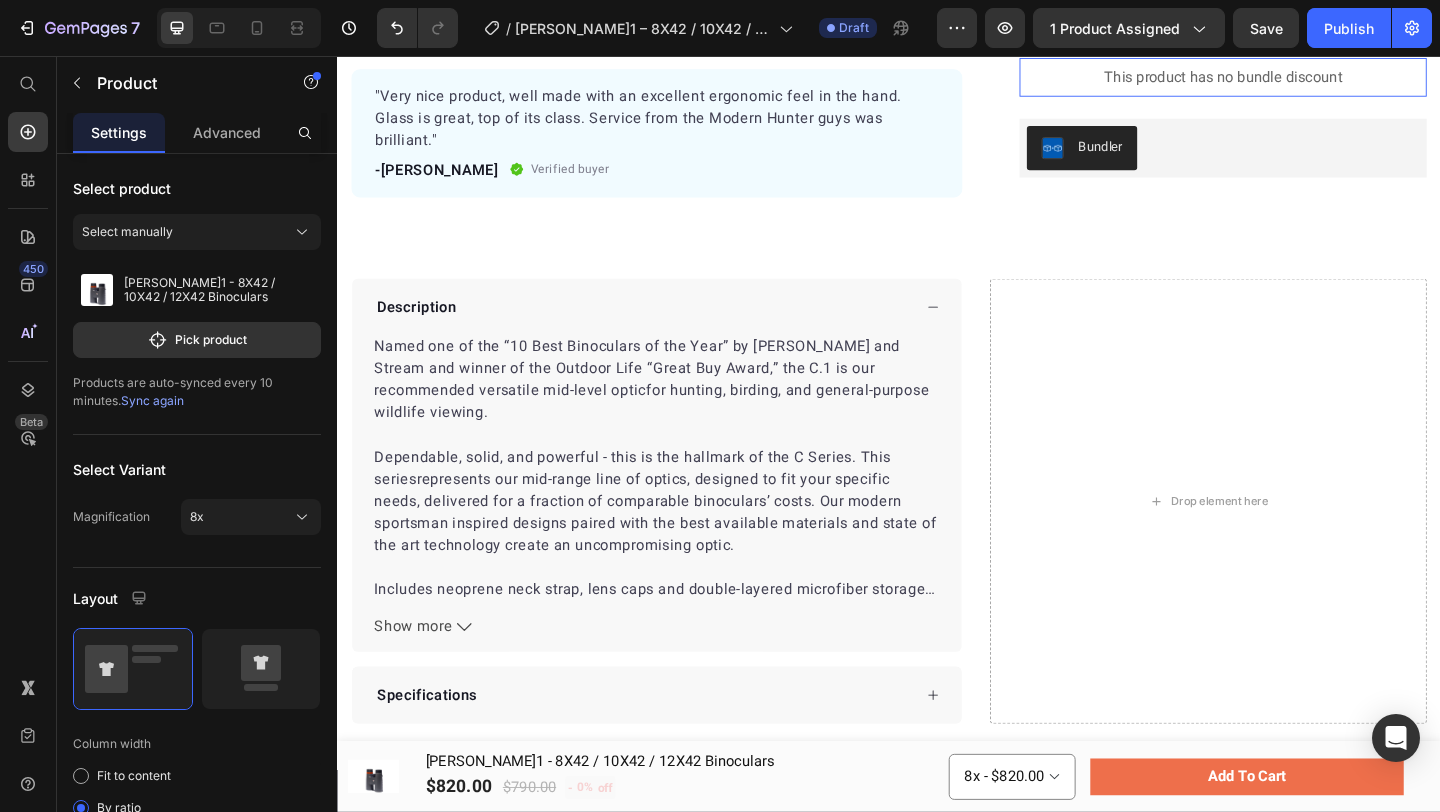 scroll, scrollTop: 664, scrollLeft: 0, axis: vertical 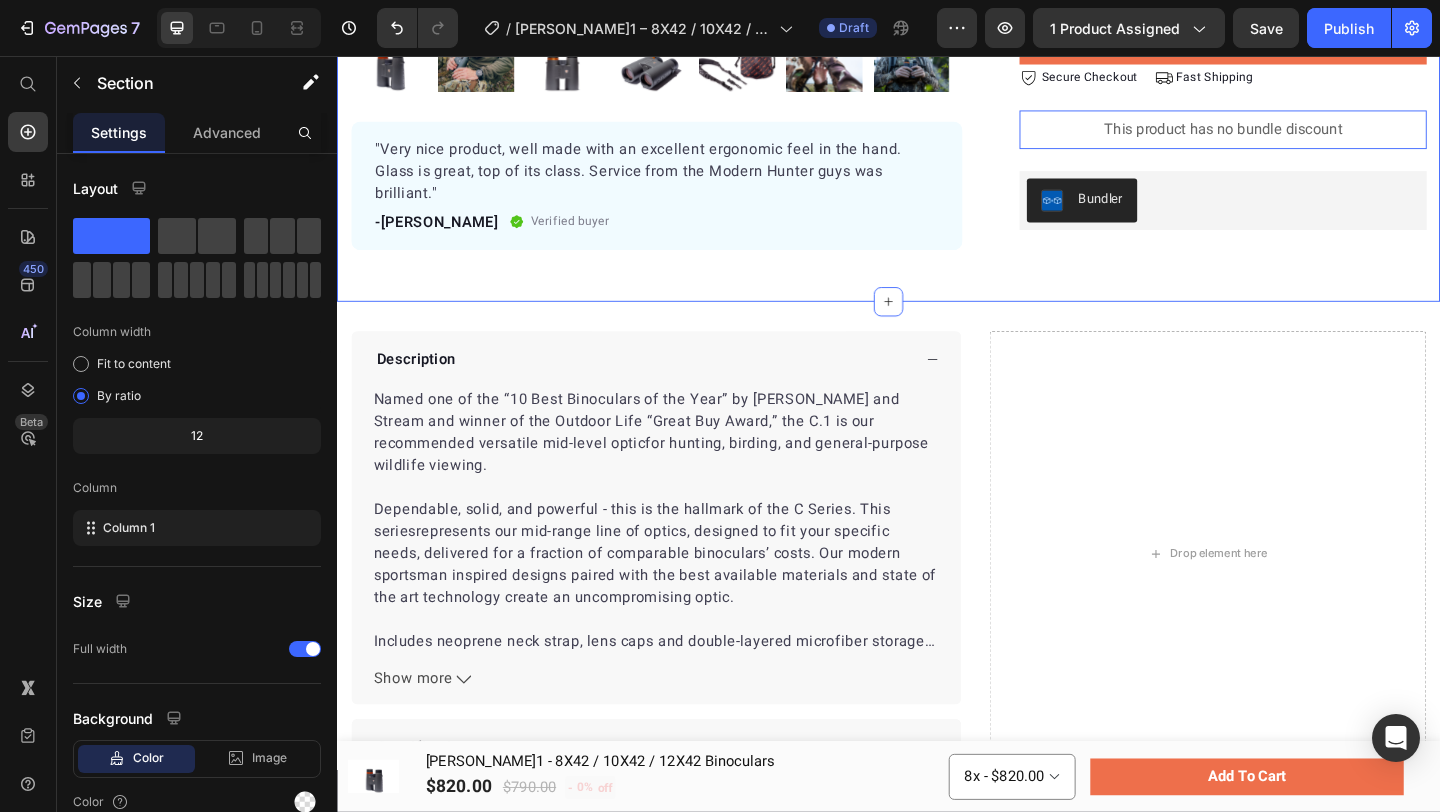 click on "Back to all Binoculars Button Product Images "Very nice product, well made with an excellent ergonomic feel in the hand. Glass is great, top of its class. Service from the Modern Hunter guys was brilliant." Text block -[PERSON_NAME] Text block
Verified buyer Item list Row Row Row Image Award Winning Maven-Built Optics Text block Row Maven C.1 - 8X42 / 10X42 / 12X42 Binoculars Product Title Mid-Range Binoculars Text block Row Unlimited Lifetime Warranty Text block Row Row 8x-12x magnification adapts to any birding or hunting need 5.7-inch lightweight frame ensures easy all-day outdoor carry. Award-winning C.1 binoculars deliver trusted wildlife viewing performance. Item list Out of stock - Now available for preorder Stock Counter Add to cart Product Cart Button
Icon Secure Checkout Text block Row
Icon Fast Shipping Text block Row Row This product has no bundle discount Product Bundle Discount Bundler Bundler Row Product Section 1" at bounding box center [937, -122] 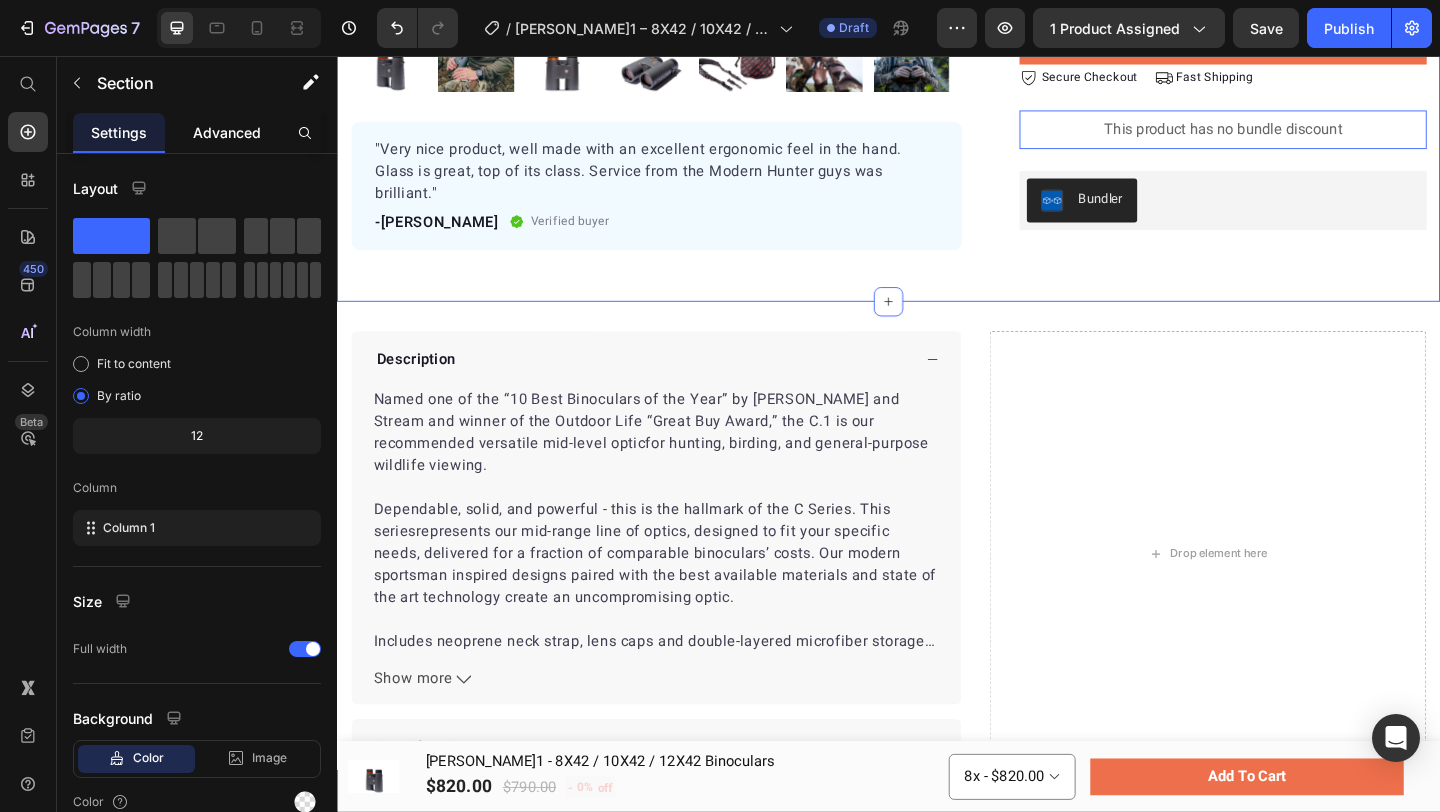 click on "Advanced" 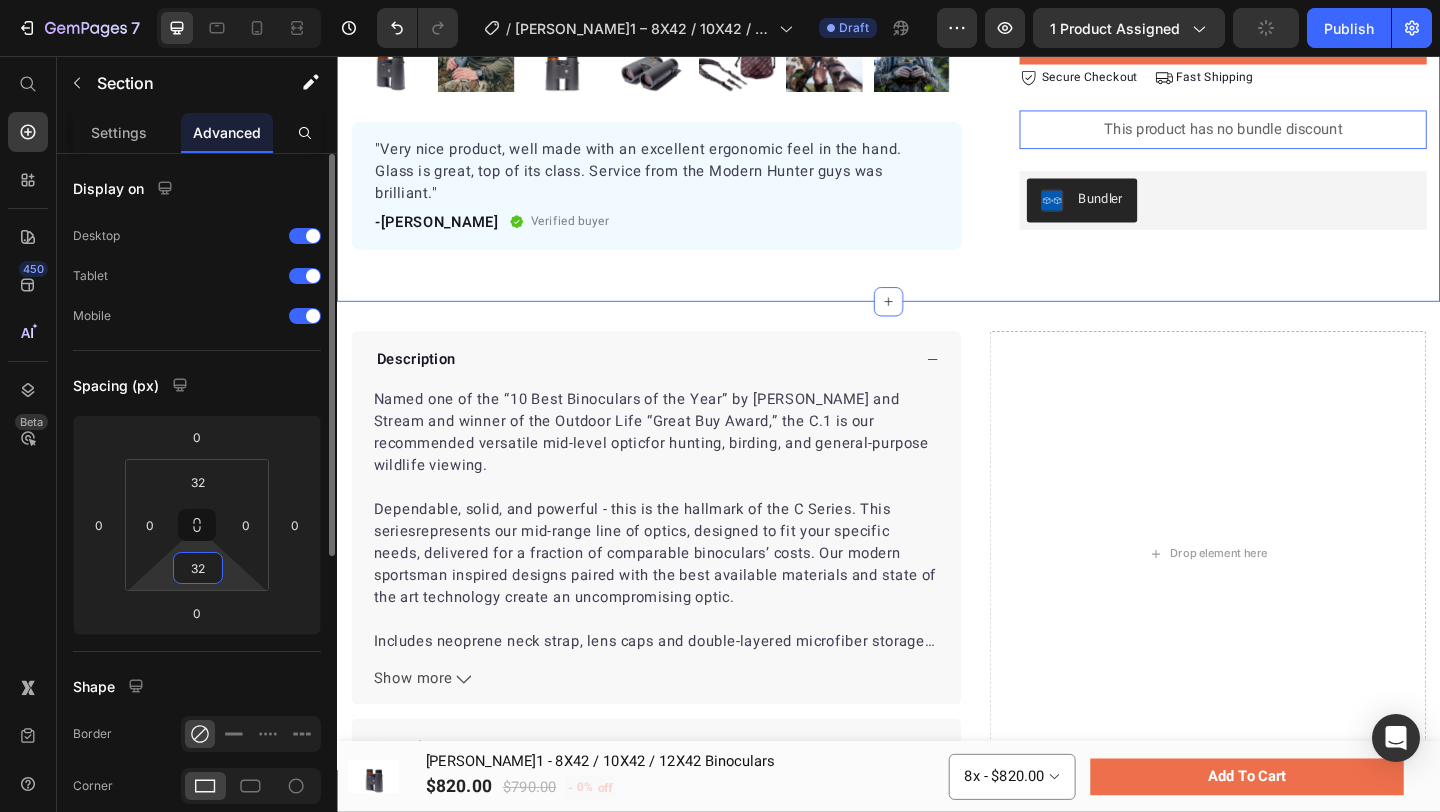 click on "32" at bounding box center (198, 568) 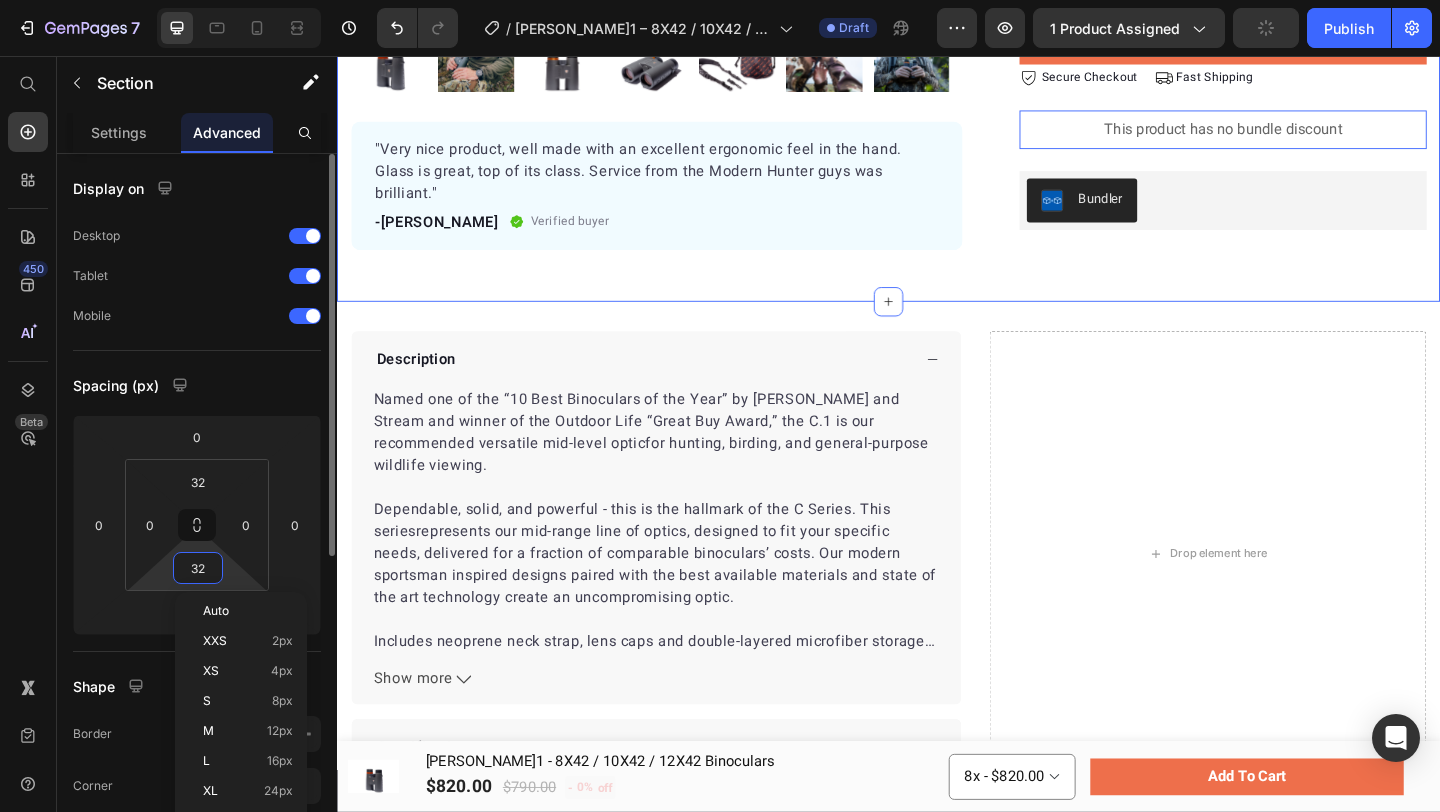 type on "3" 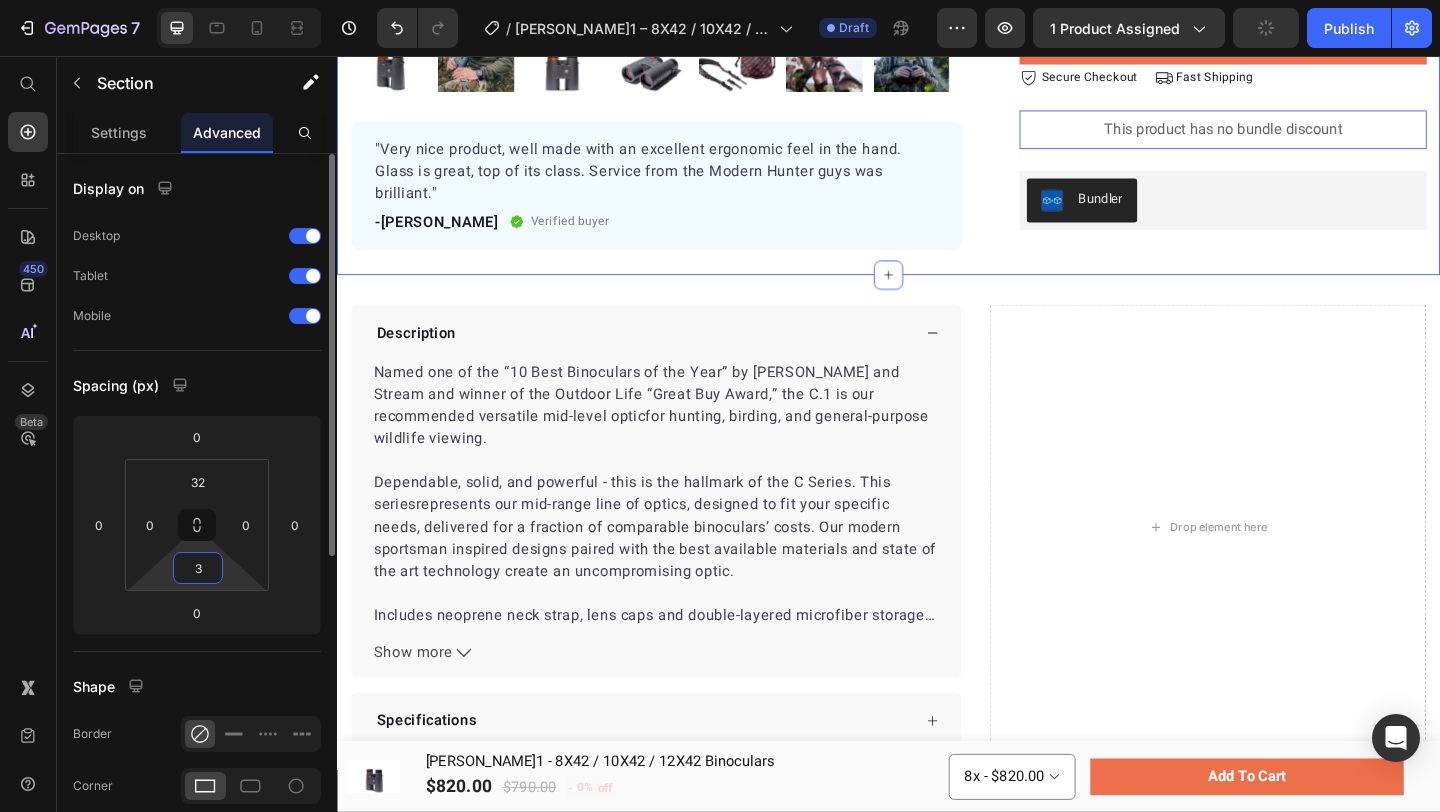 type 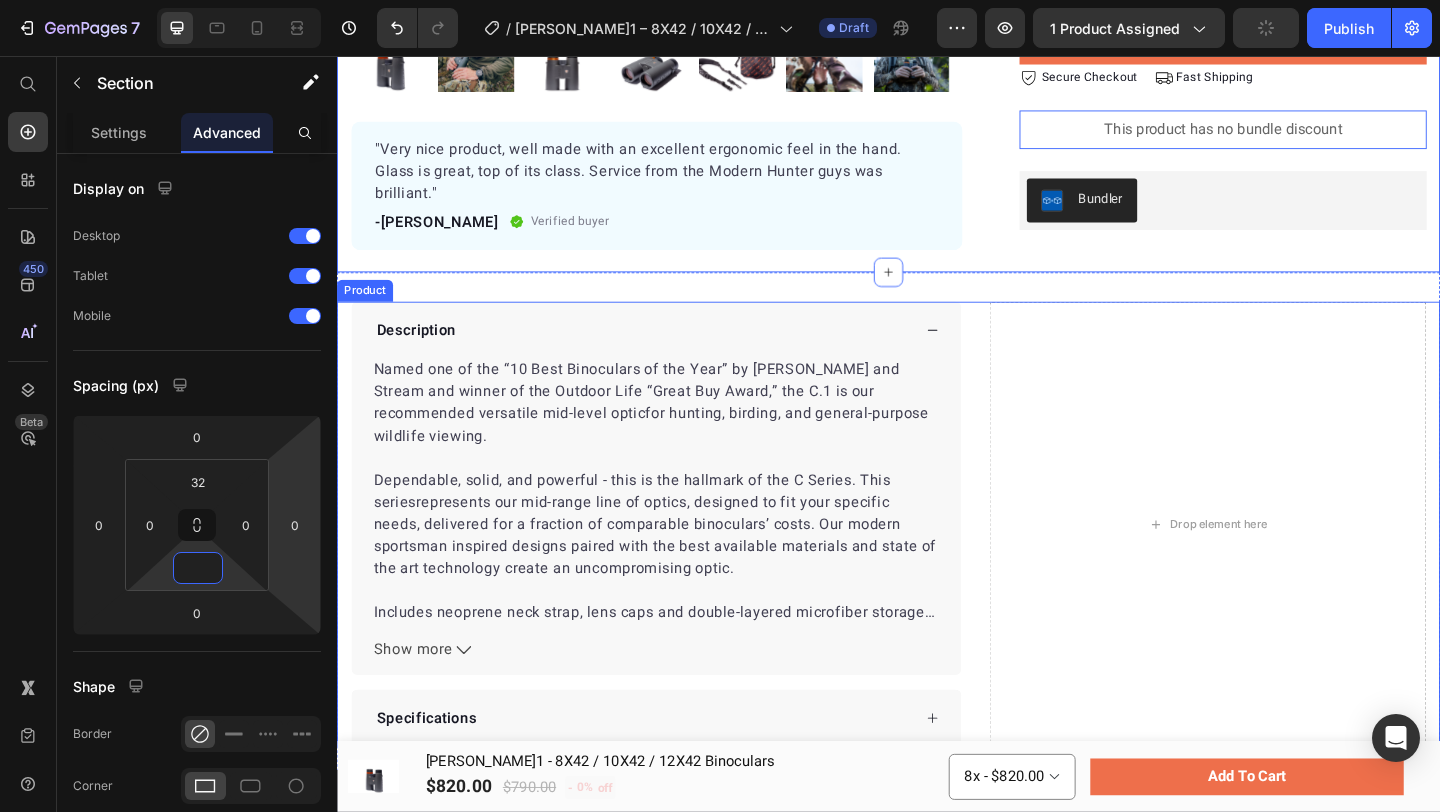 click on "Description Named one of the “10 Best Binoculars of the Year” by [PERSON_NAME] and Stream and winner of the Outdoor Life “Great Buy Award,” the C.1 is our recommended versatile mid-level optic  for hunting, birding, and general-purpose wildlife viewing. Dependable, solid, and powerful - this is the hallmark of the C Series. This series  represents our mid-range line of optics, designed to fit your specific needs, delivered for a fraction of comparable binoculars’ costs. Our modern sportsman inspired designs paired with the best available materials and state of the art technology create an uncompromising optic. Includes neoprene neck strap, lens caps and double-layered microfiber storage bag.
Show more Product Description
Specifications Accordion
Drop element here Product Section 2" at bounding box center (937, 565) 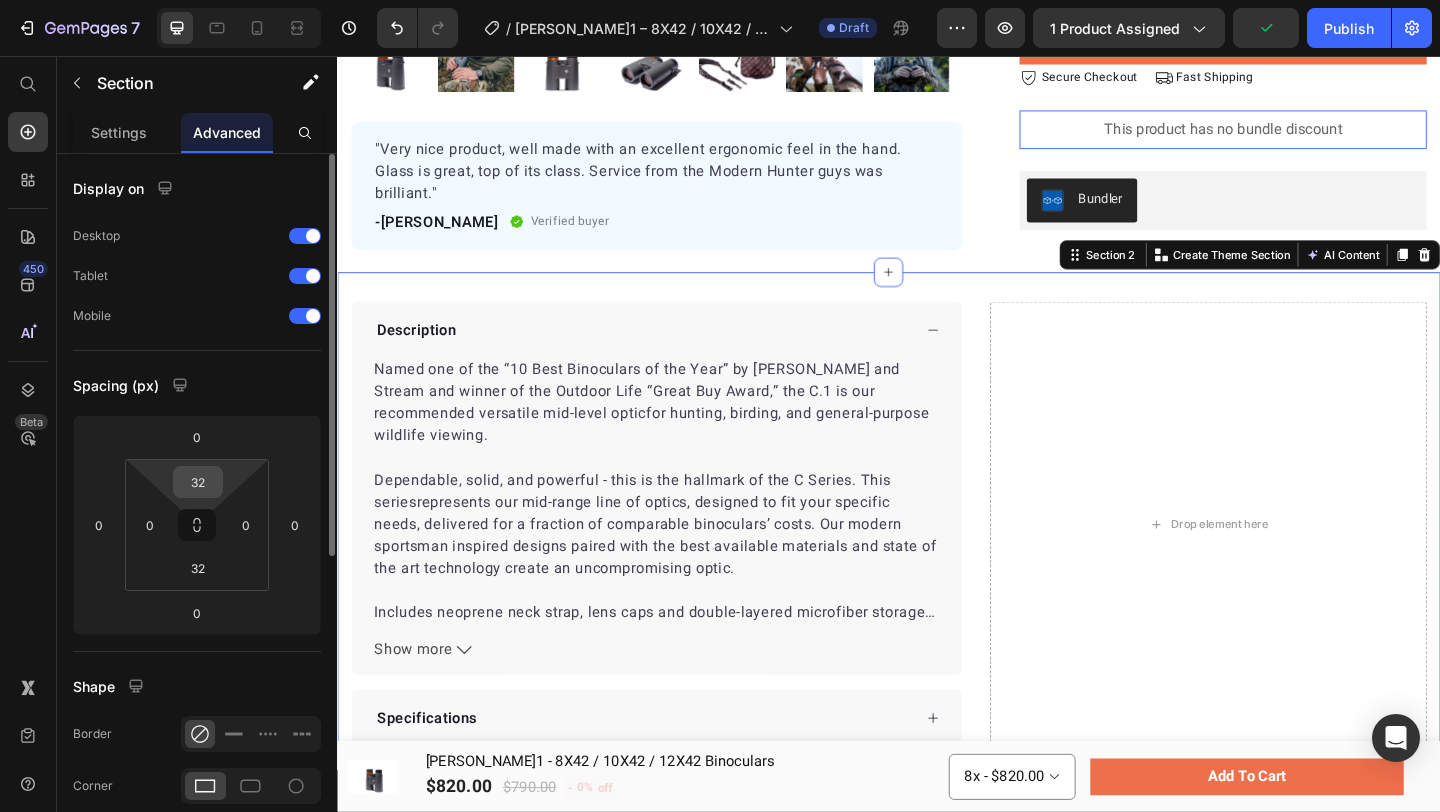 click on "32" at bounding box center (198, 482) 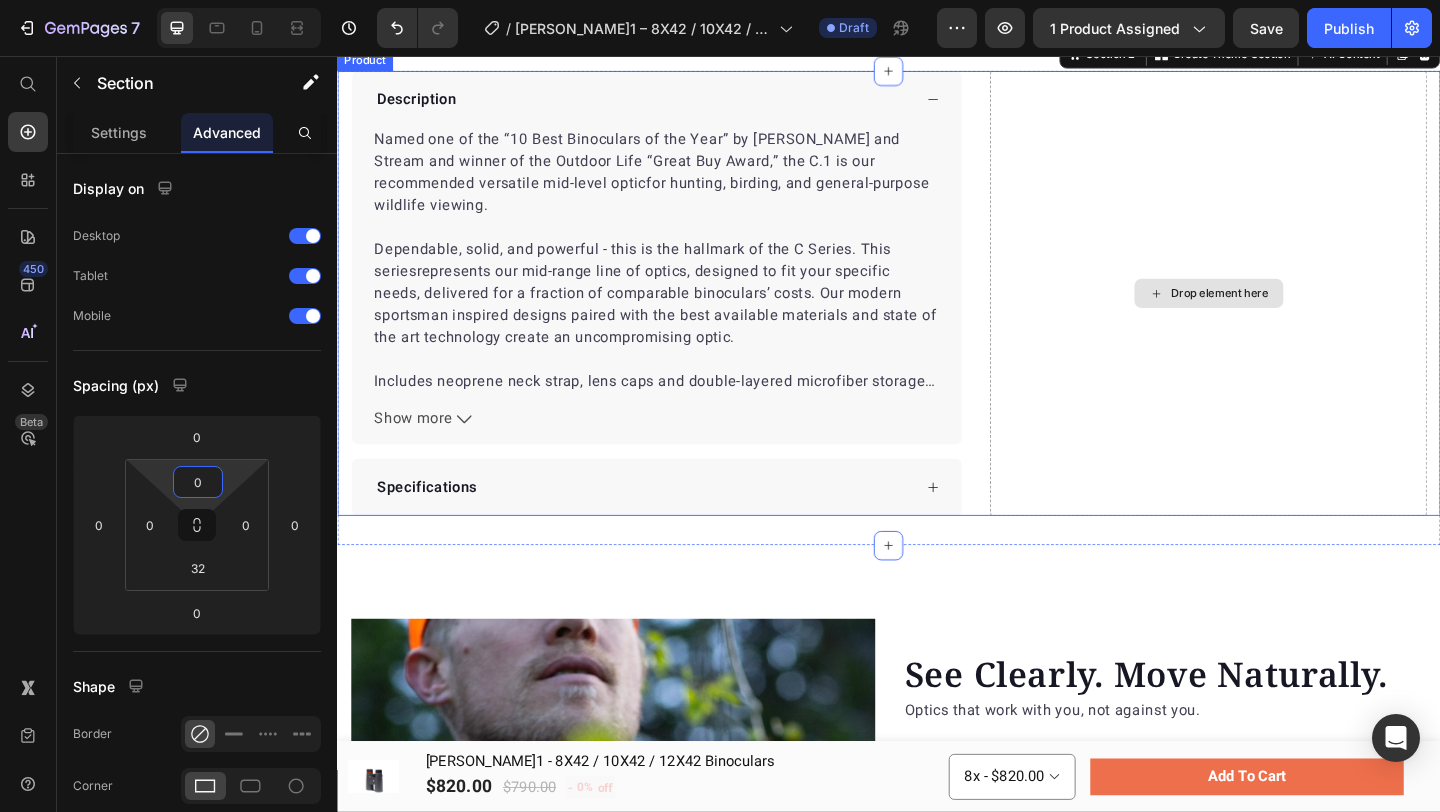 scroll, scrollTop: 885, scrollLeft: 0, axis: vertical 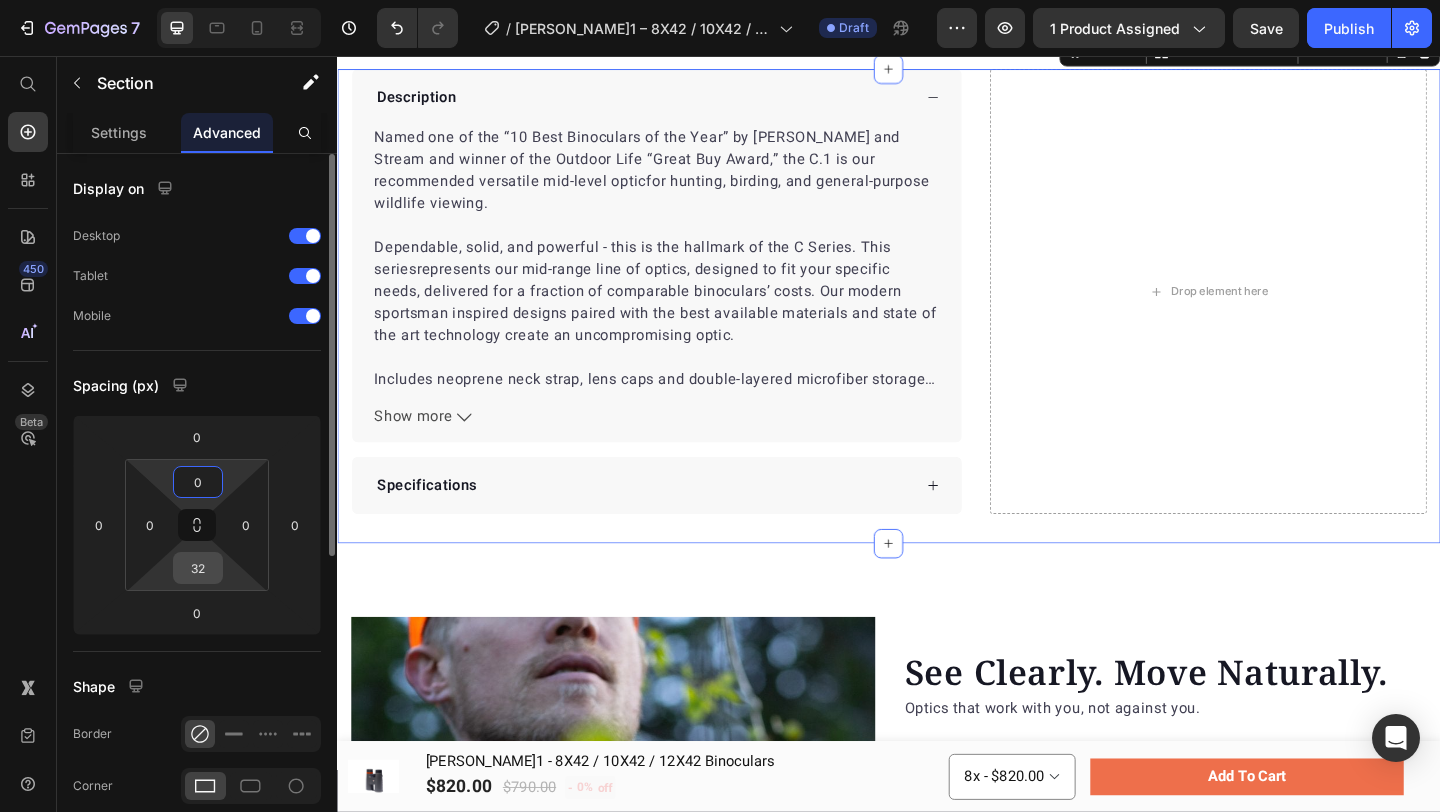 type on "0" 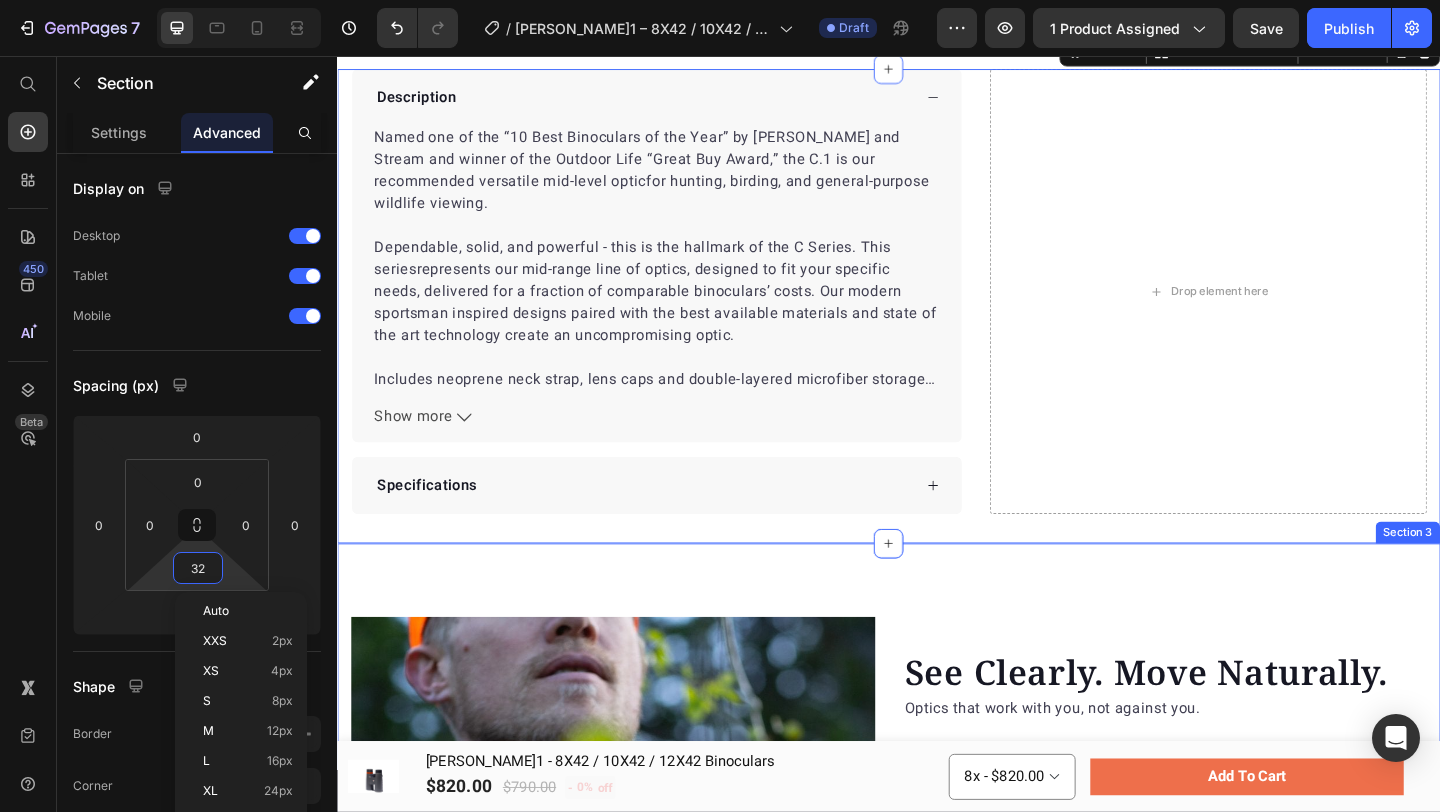 type on "0" 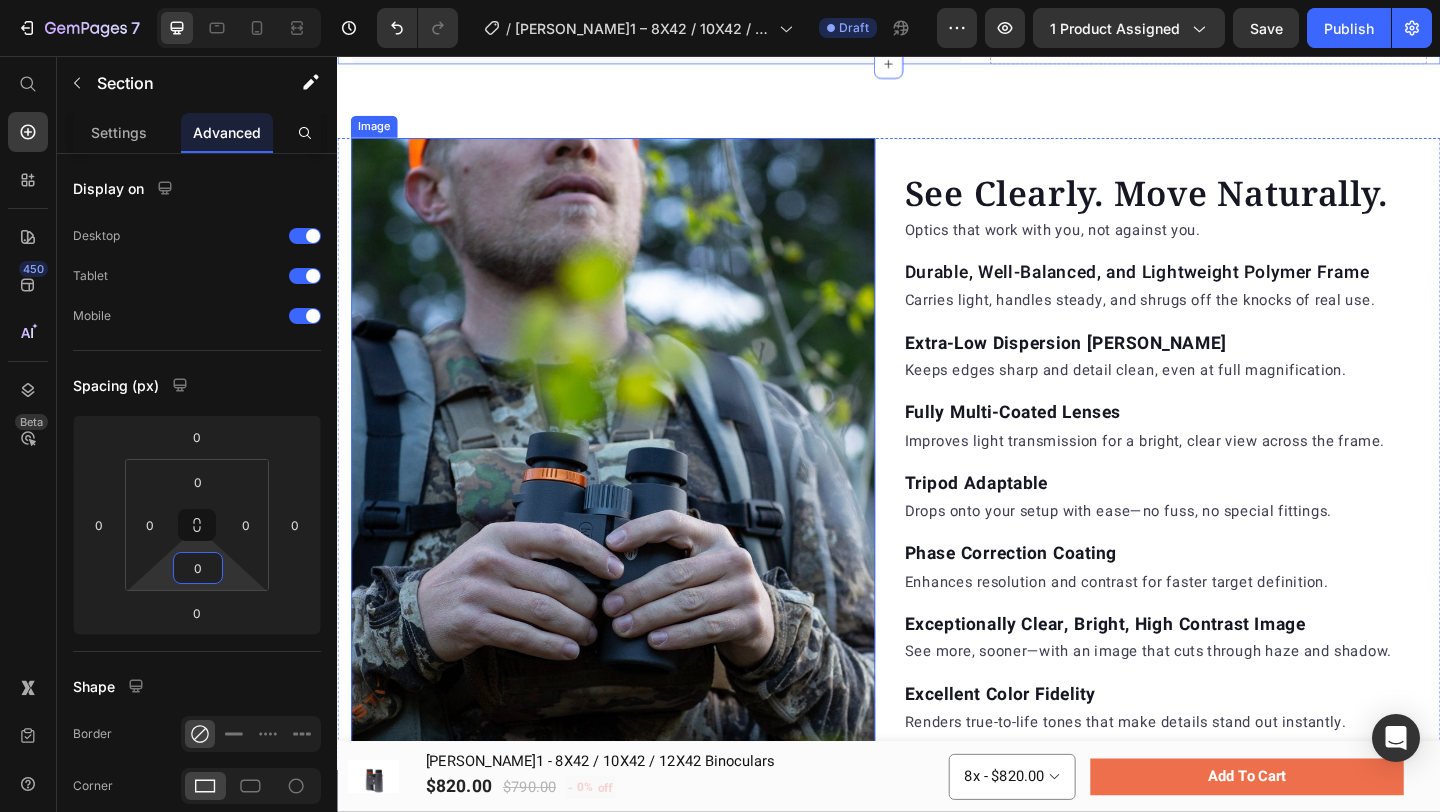 scroll, scrollTop: 1207, scrollLeft: 0, axis: vertical 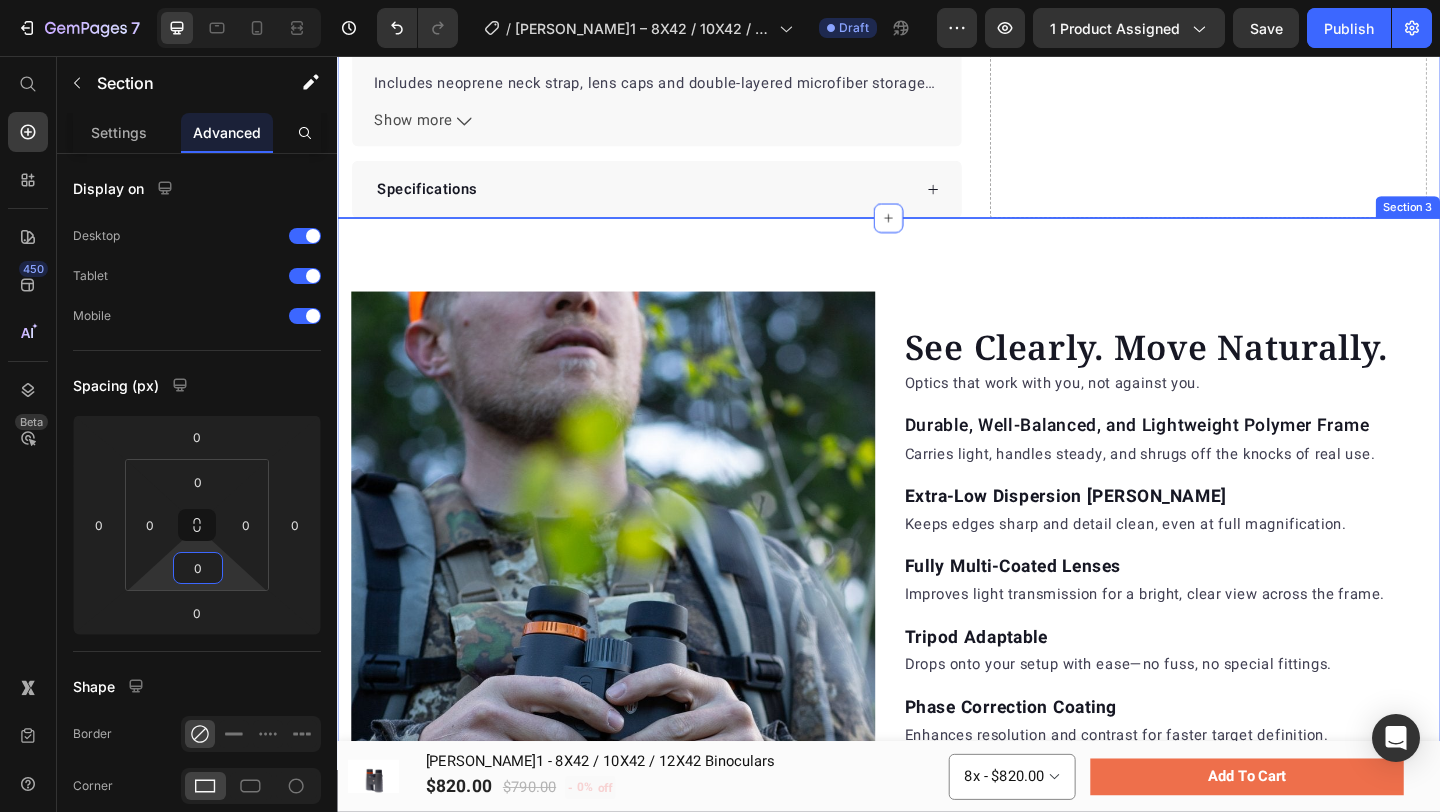 click on "See Clearly. Move Naturally. Heading Optics that work with you, not against you. Text block Durable, Well-Balanced, and Lightweight Polymer Frame Text block Carries light, handles steady, and shrugs off the knocks of real use. Text block Extra-Low Dispersion [PERSON_NAME] Text block Keeps edges sharp and detail clean, even at full magnification. Text block Fully Multi-Coated Lenses Text block Improves light transmission for a bright, clear view across the frame. Text block Tripod Adaptable Text block Drops onto your setup with ease—no fuss, no special fittings. Text block Phase Correction Coating Text block Enhances resolution and contrast for faster target definition. Text block Exceptionally Clear, Bright, High Contrast Image Text block See more, sooner—with an image that cuts through haze and shadow. Text block Excellent Color Fidelity Text block Renders true-to-life tones that make details stand out instantly. Text block Waterproof and Fog Proof Text block Text block Row Image Row Section 3" at bounding box center [937, 692] 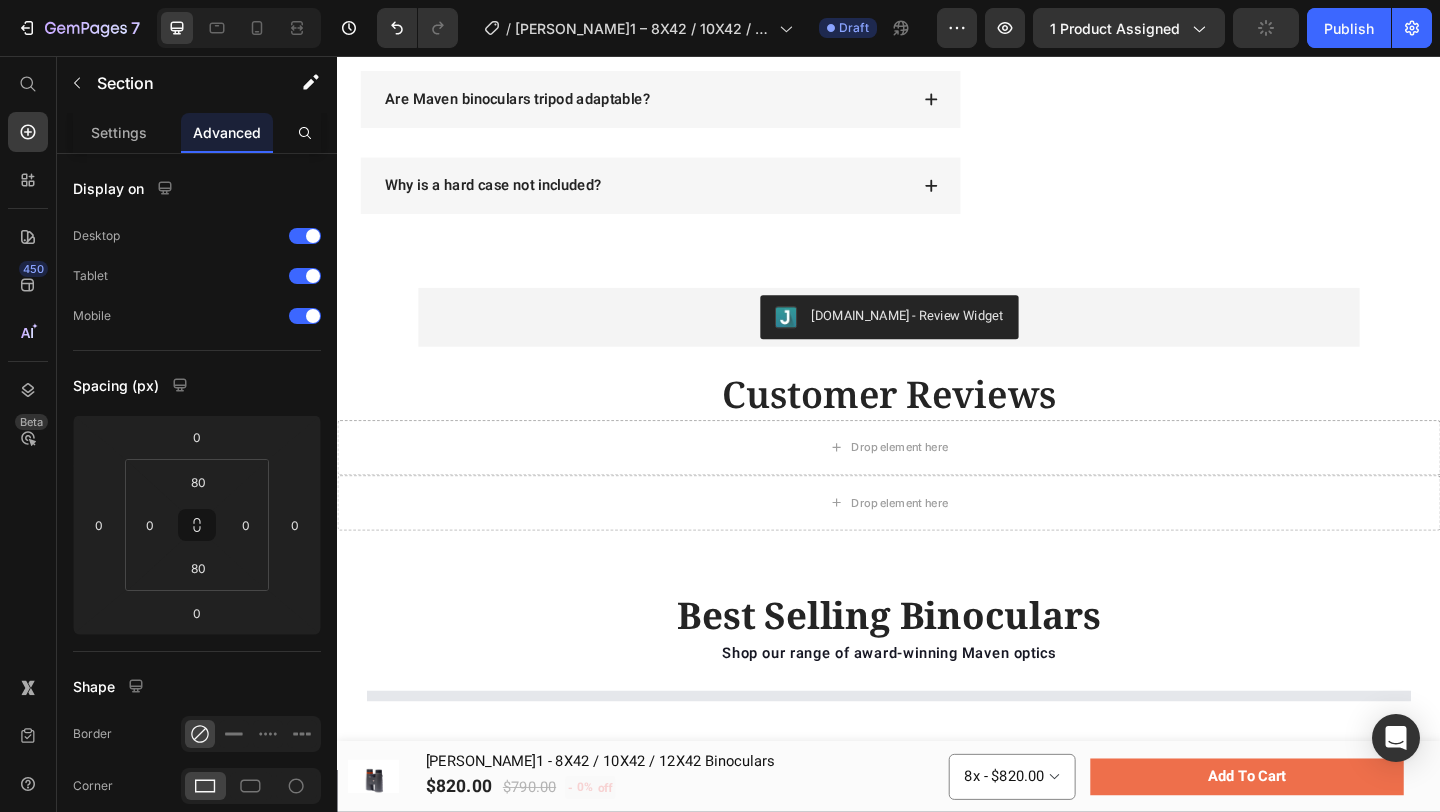 scroll, scrollTop: 3640, scrollLeft: 0, axis: vertical 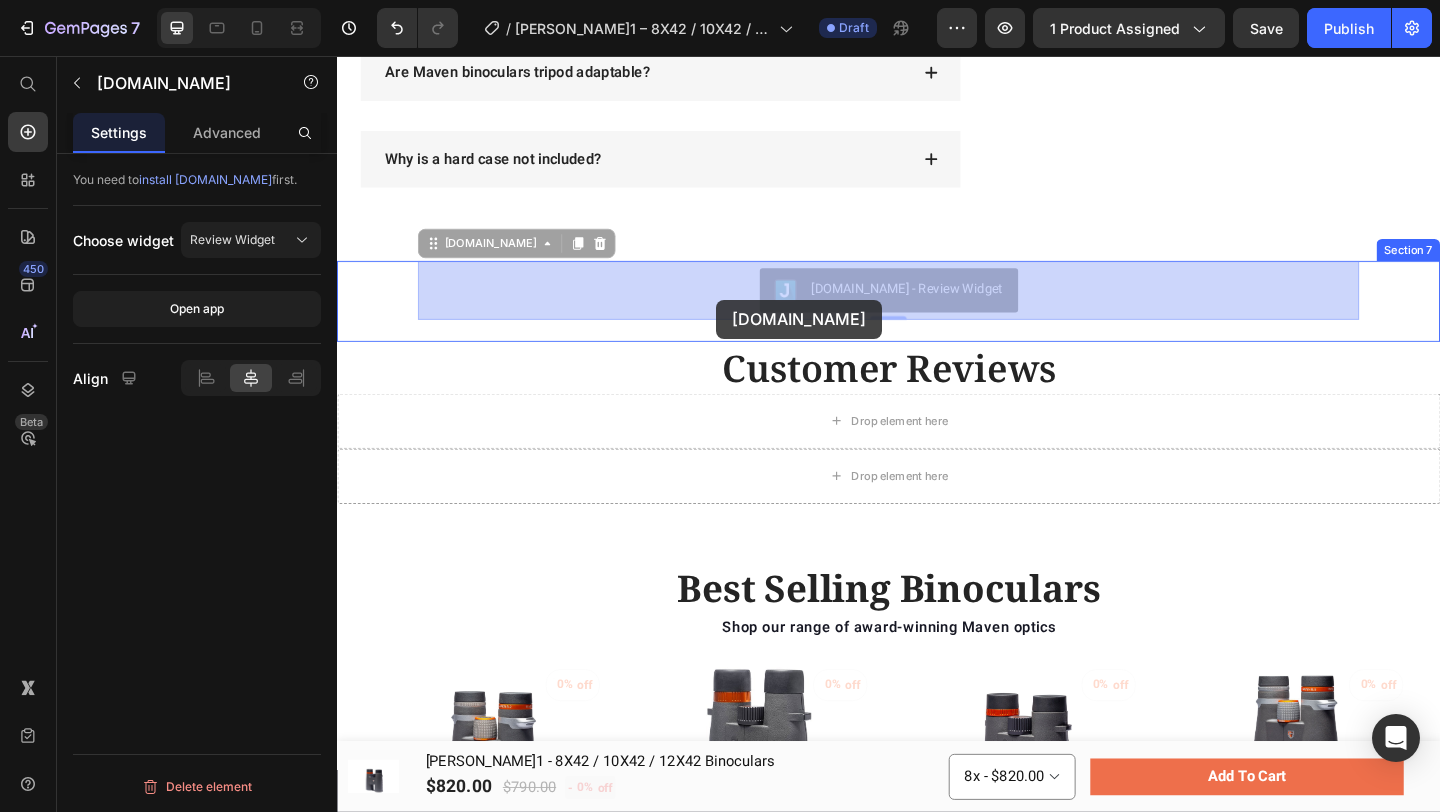 drag, startPoint x: 790, startPoint y: 332, endPoint x: 748, endPoint y: 307, distance: 48.8774 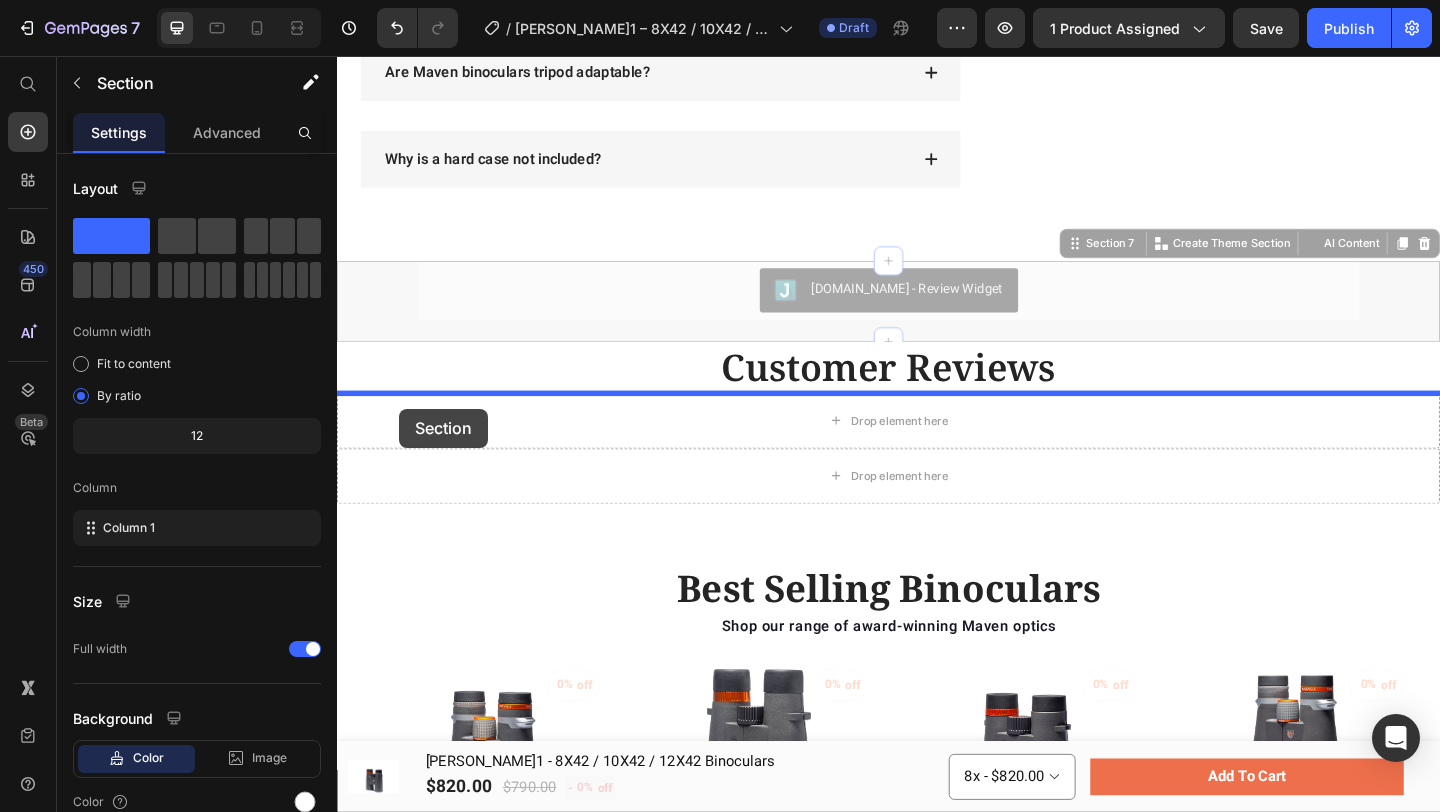 drag, startPoint x: 399, startPoint y: 312, endPoint x: 405, endPoint y: 439, distance: 127.141655 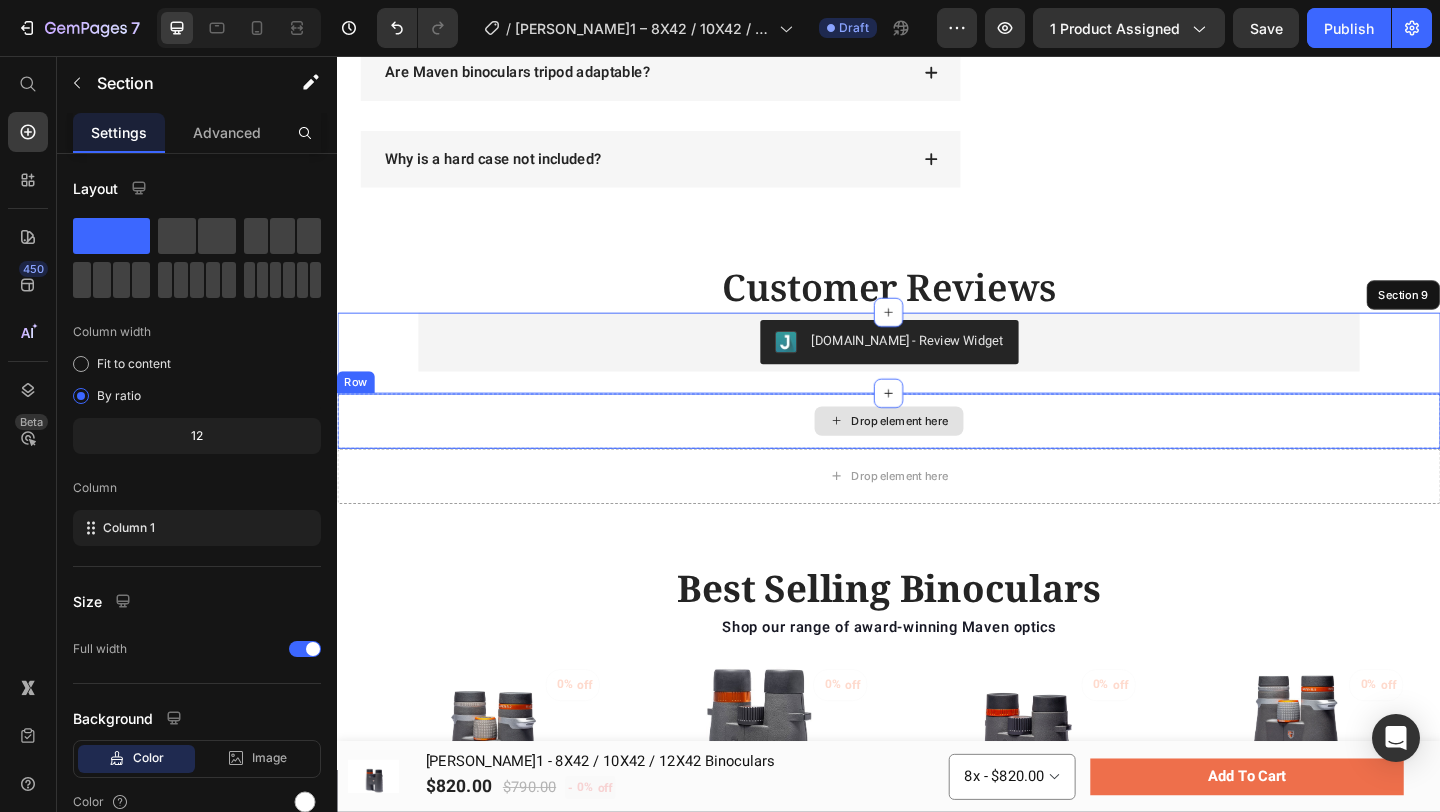 click on "Drop element here" at bounding box center [937, 453] 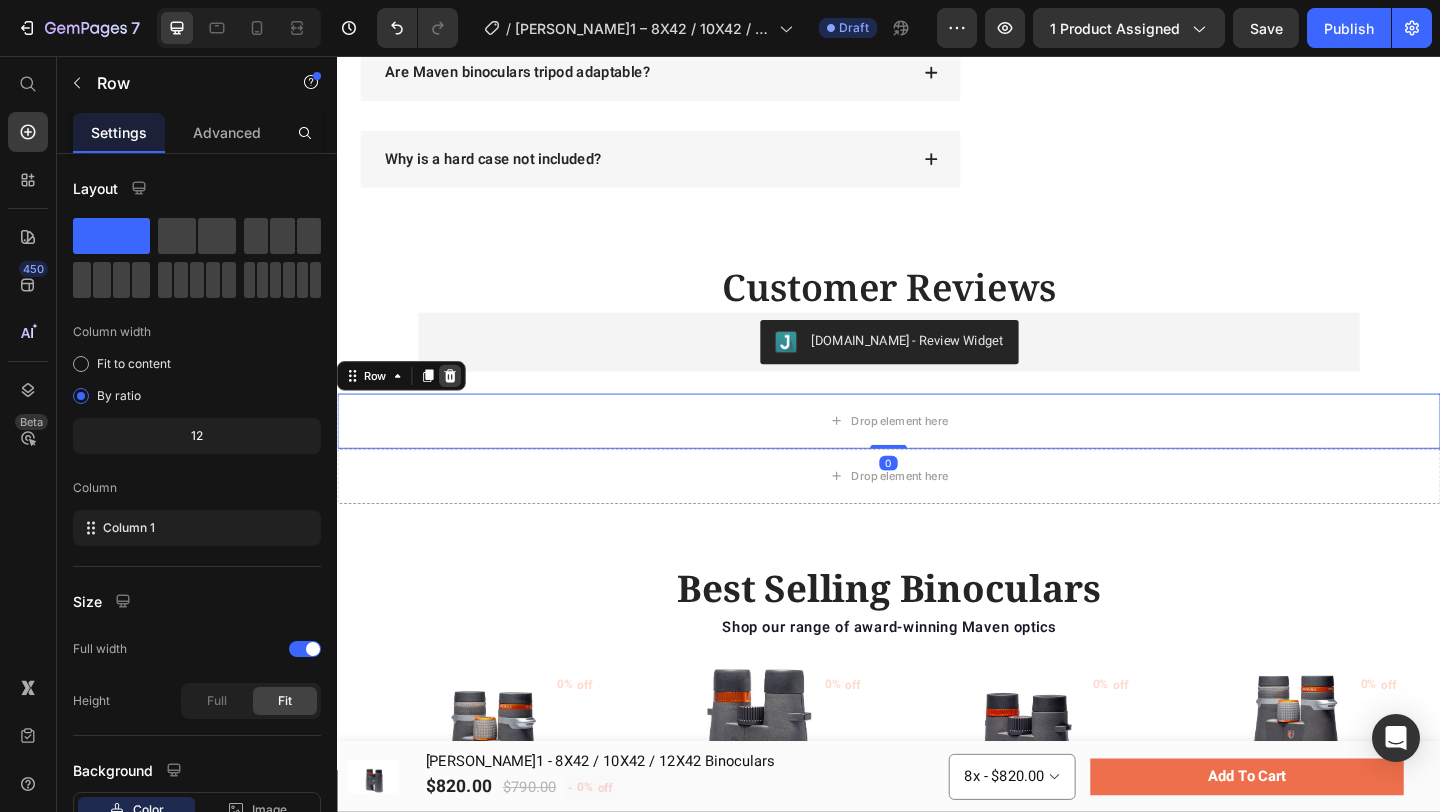 click at bounding box center (460, 404) 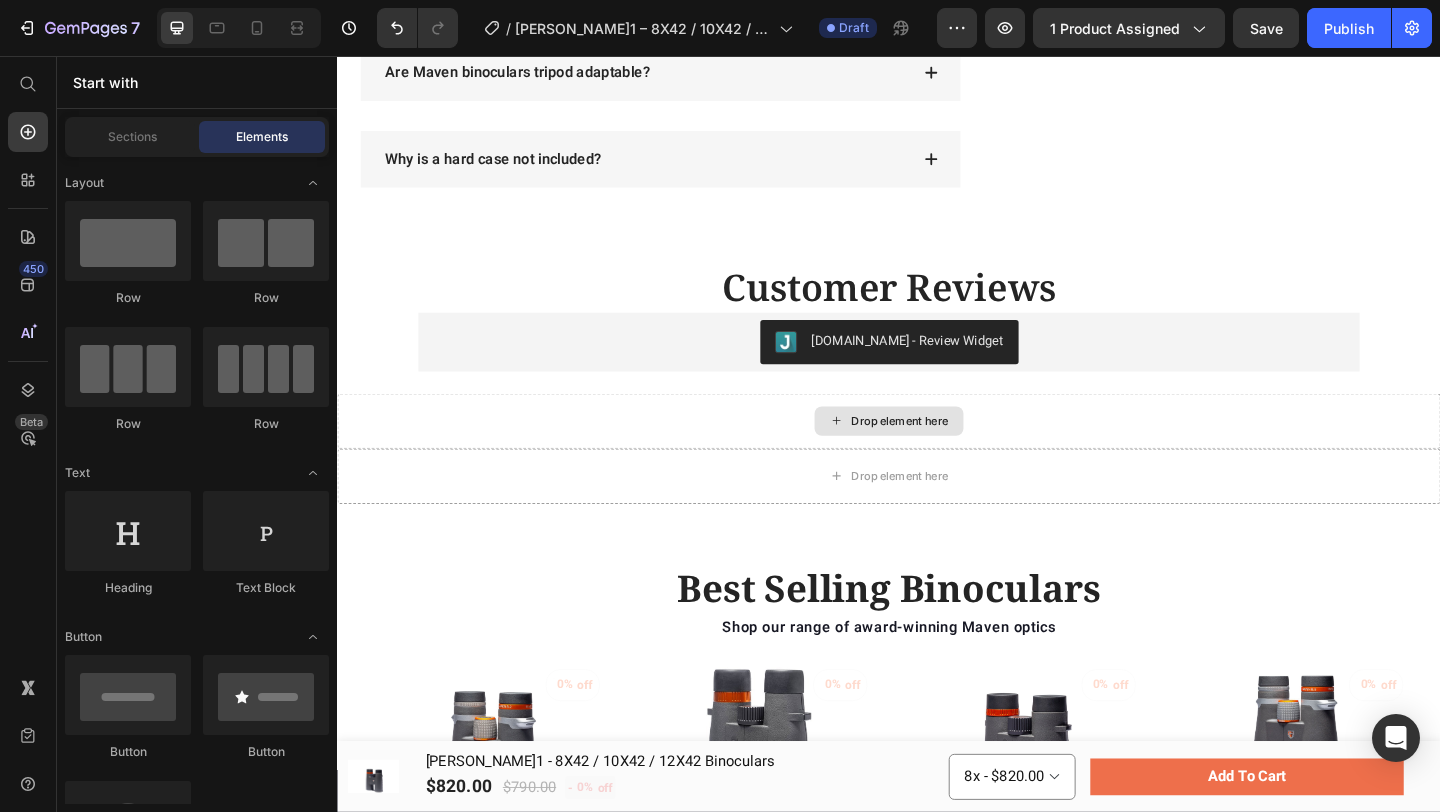 click on "Drop element here" at bounding box center [937, 453] 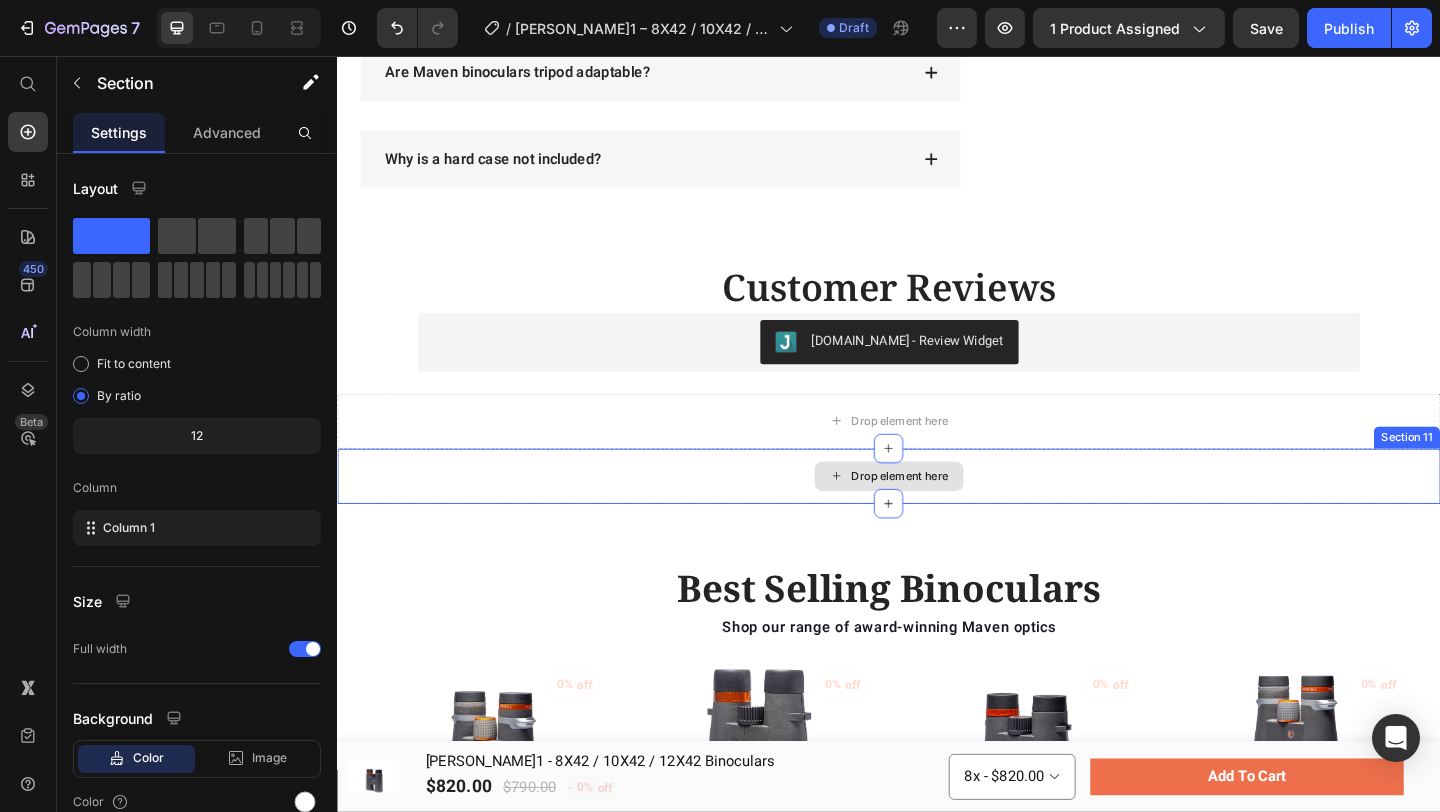 click on "Drop element here" at bounding box center (937, 513) 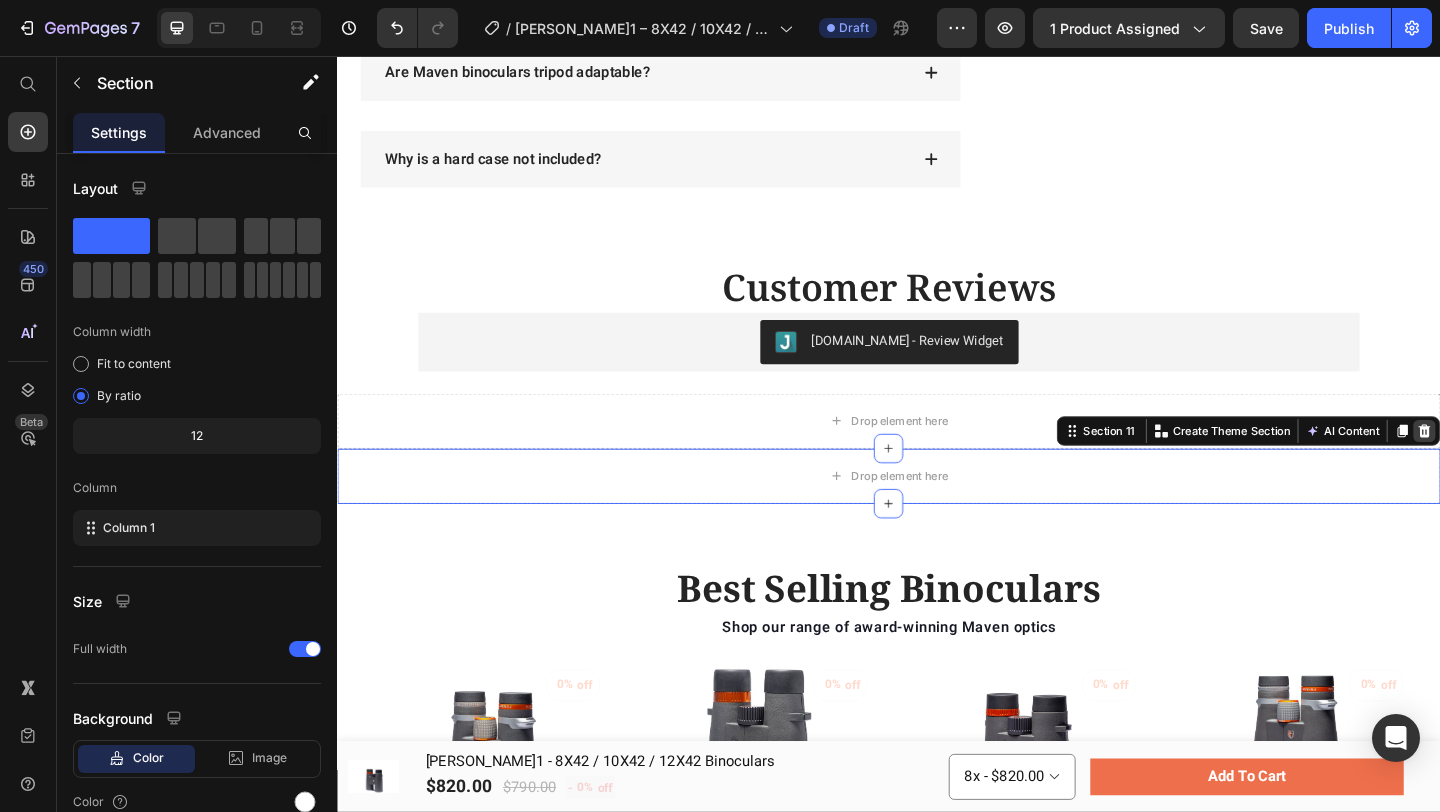 click 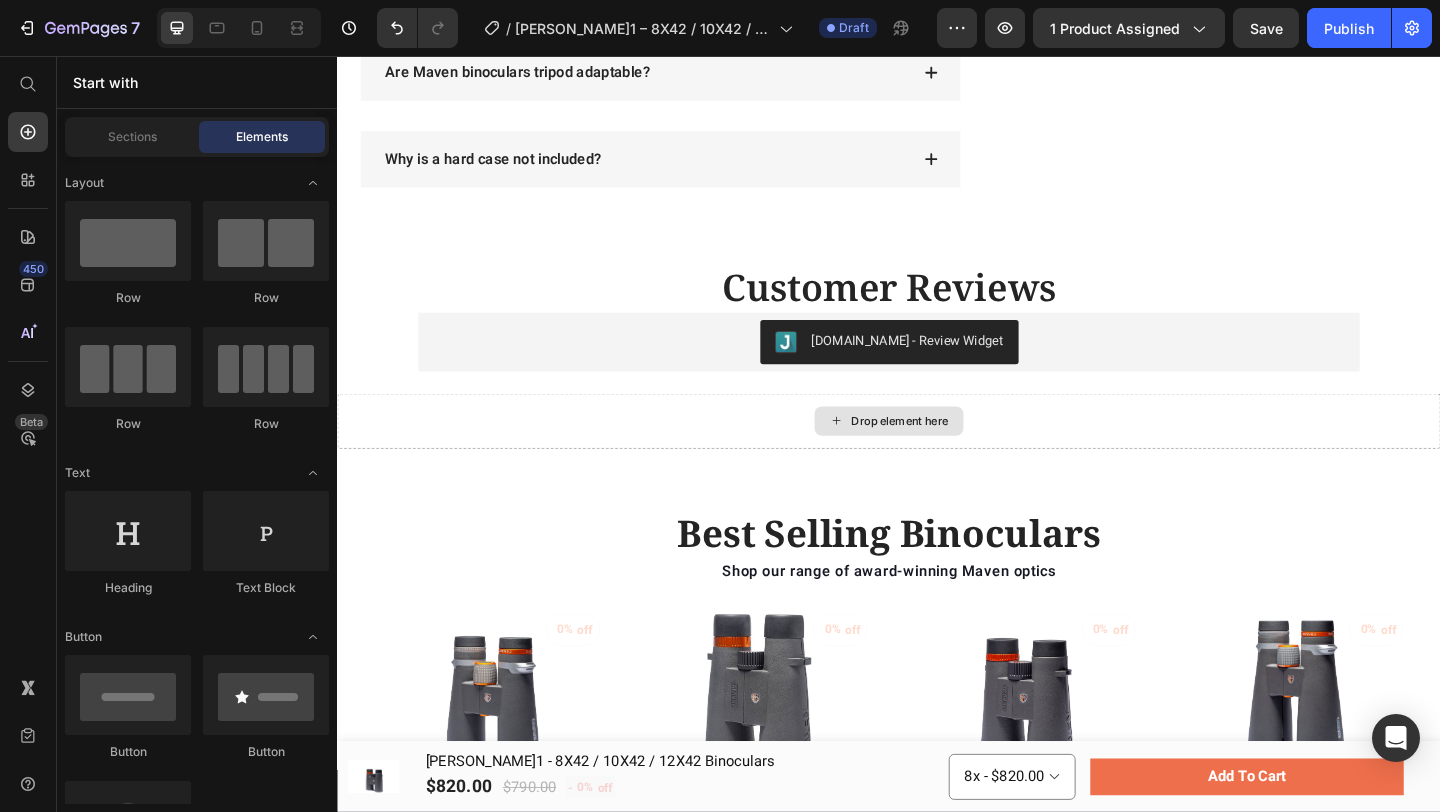 click on "Drop element here" at bounding box center (937, 453) 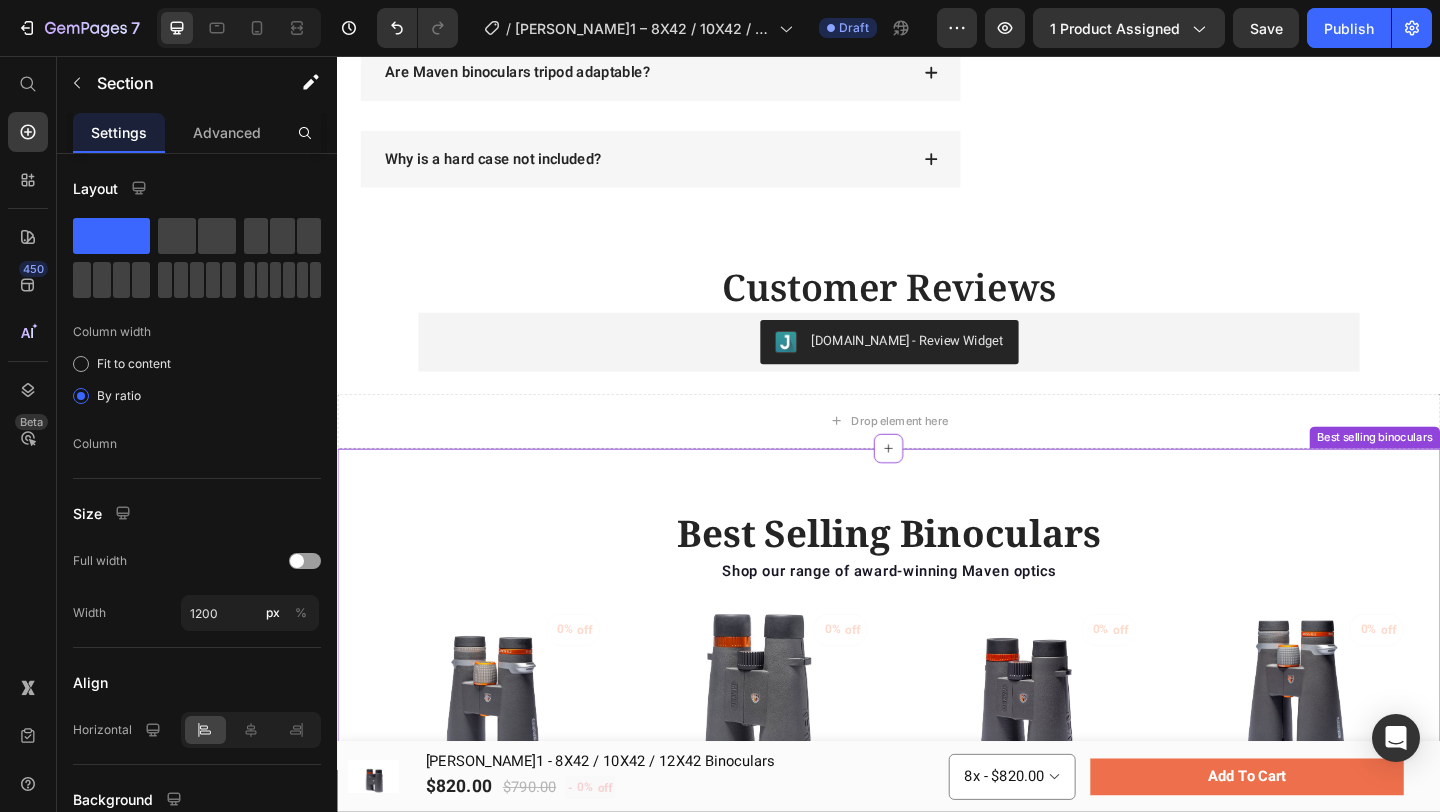 click at bounding box center [792, 753] 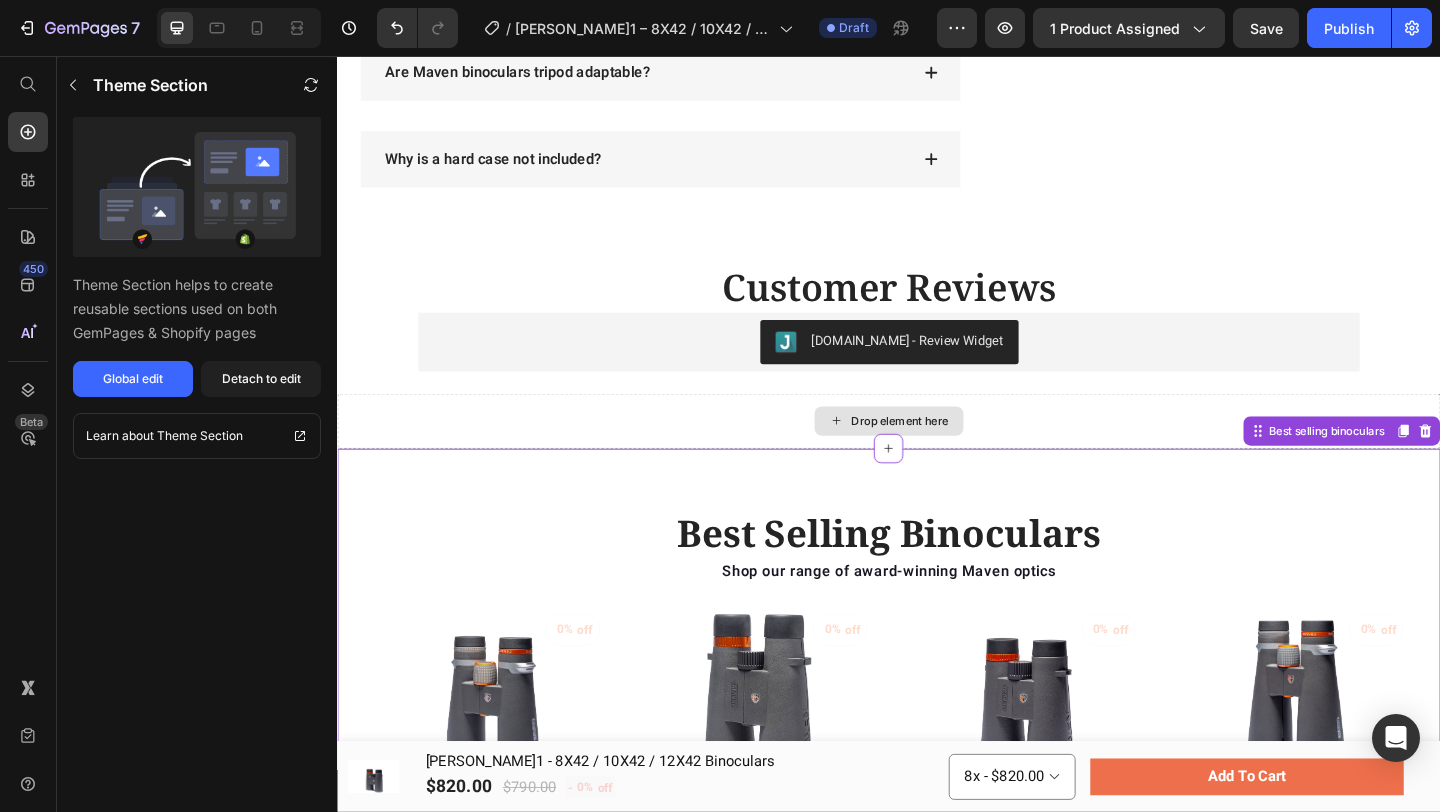 click on "Drop element here" at bounding box center [937, 453] 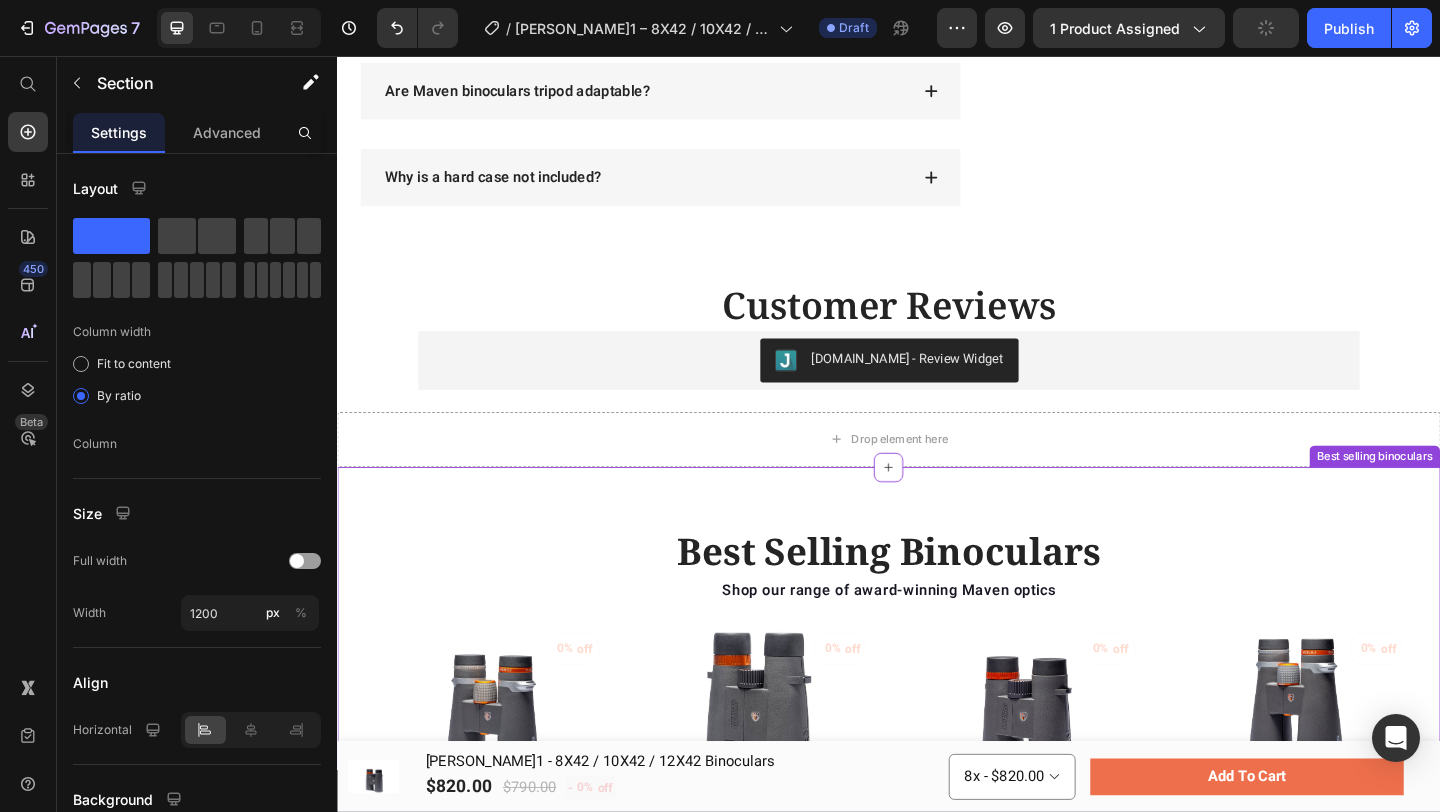 scroll, scrollTop: 3552, scrollLeft: 0, axis: vertical 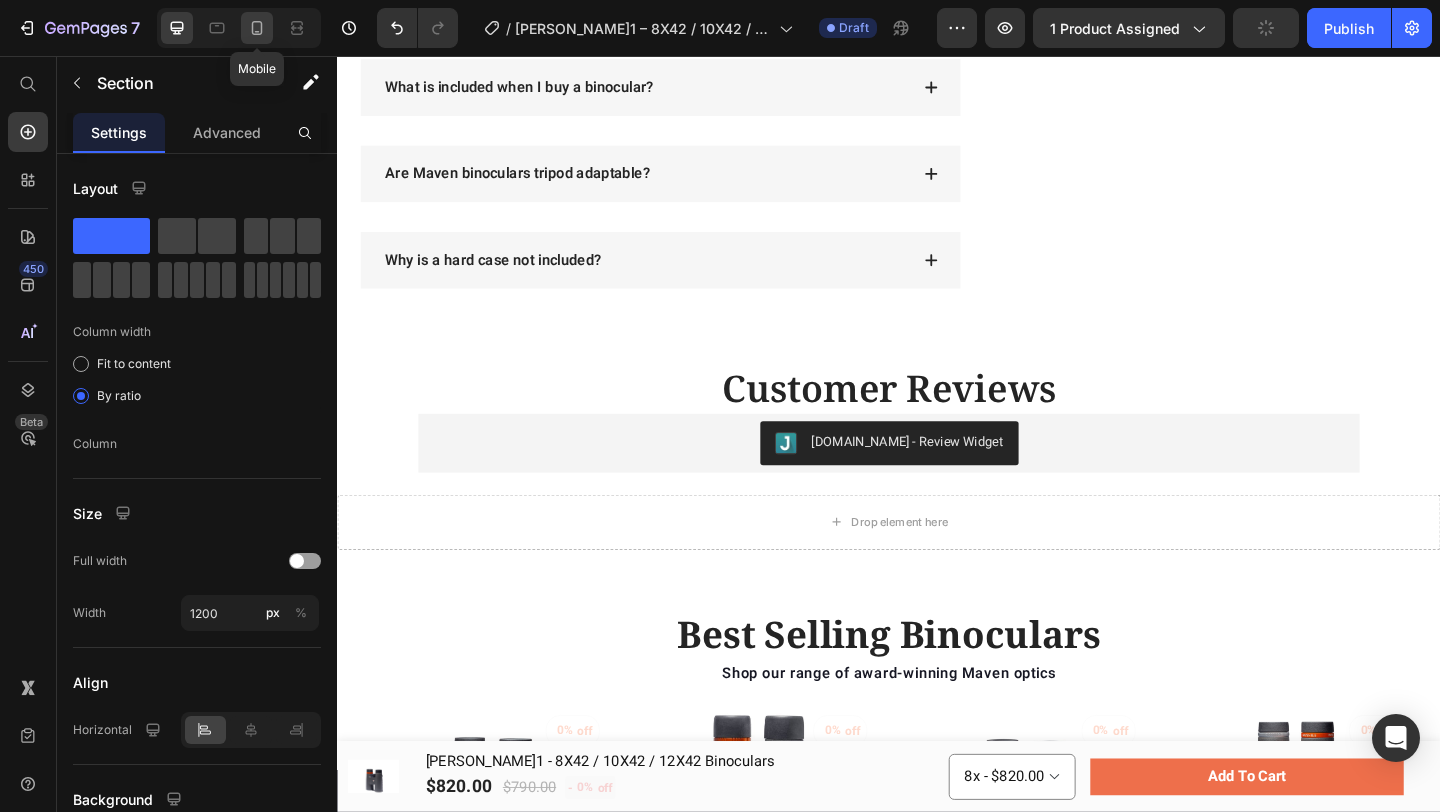 click 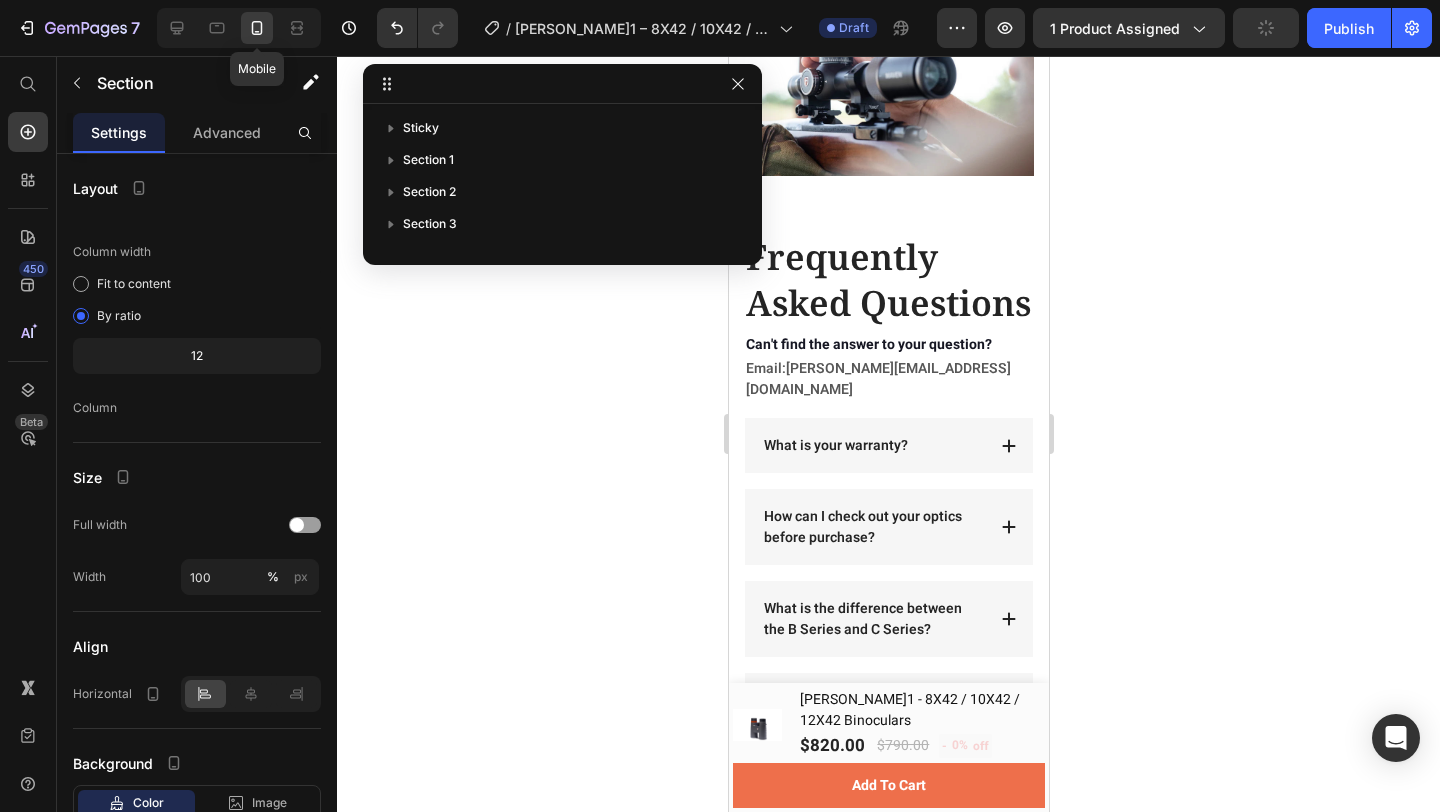 scroll, scrollTop: 3989, scrollLeft: 0, axis: vertical 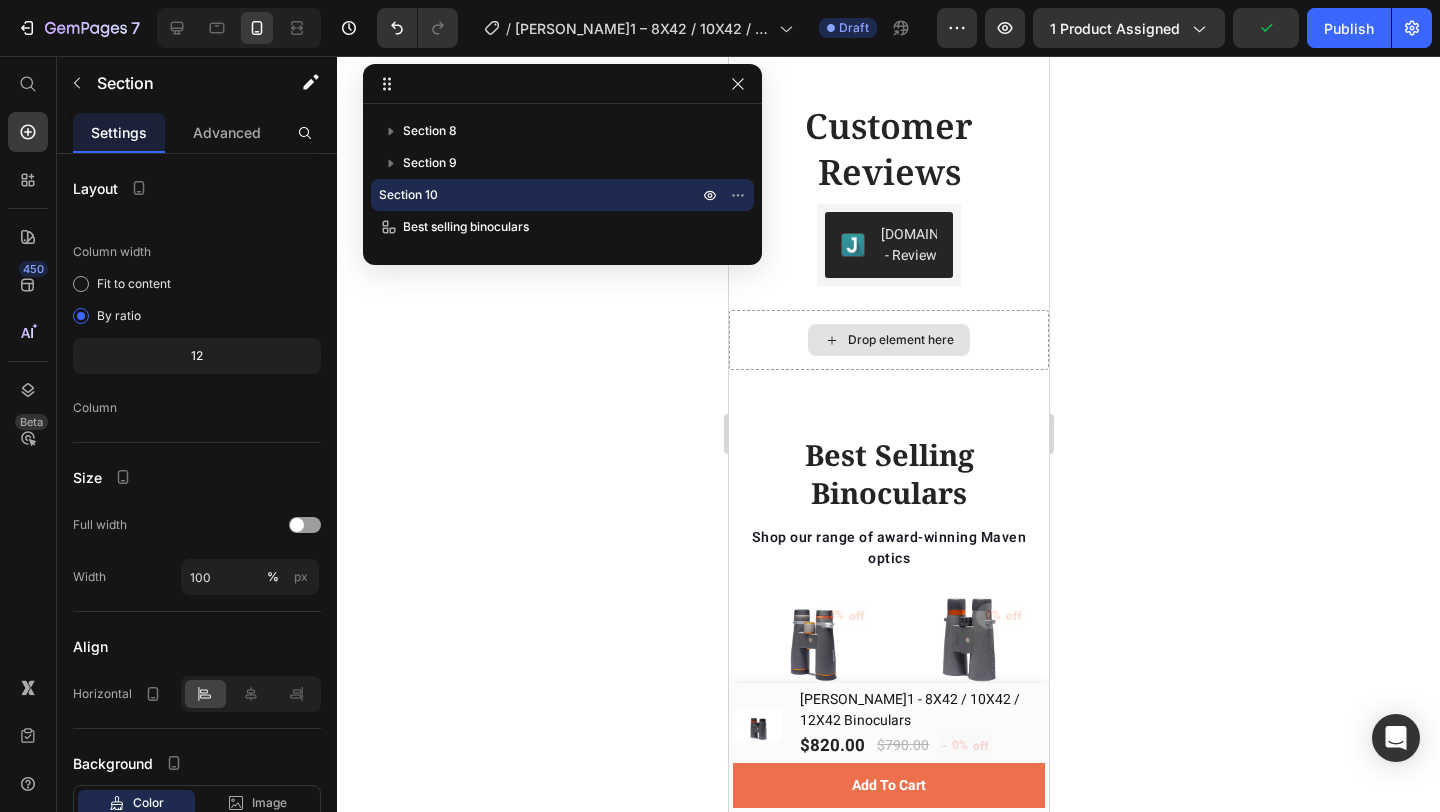 click on "Drop element here" at bounding box center (888, 340) 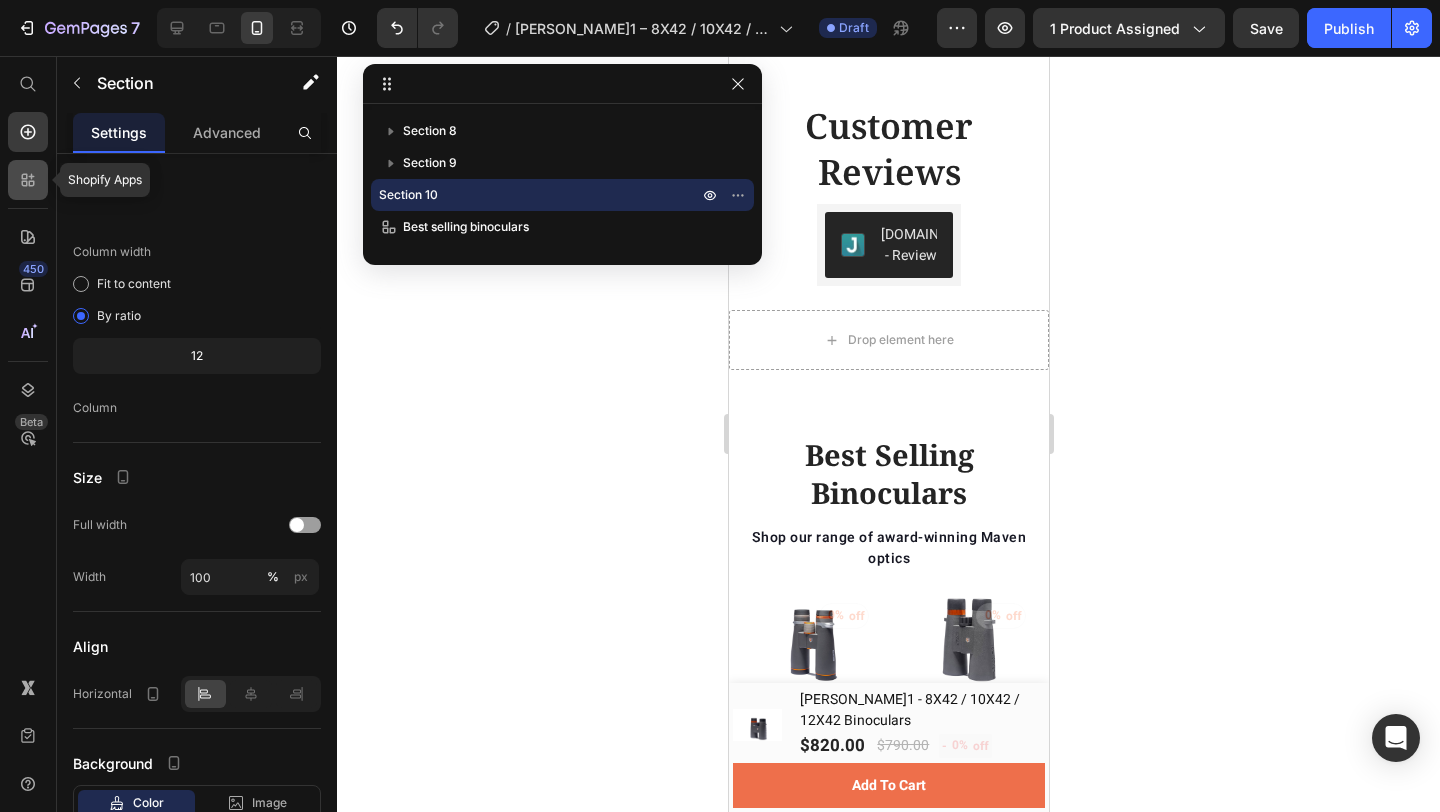click 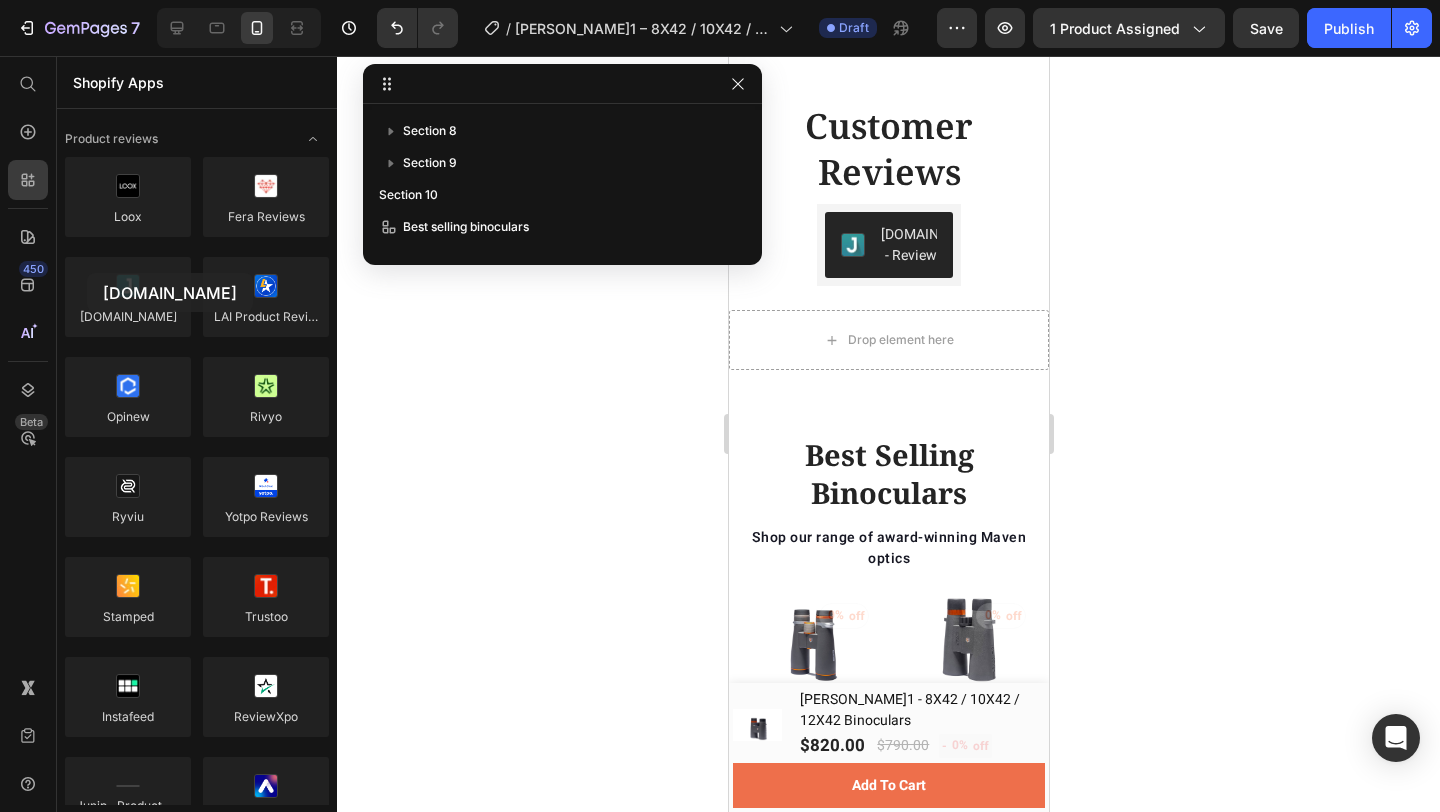 drag, startPoint x: 162, startPoint y: 333, endPoint x: 476, endPoint y: 270, distance: 320.25772 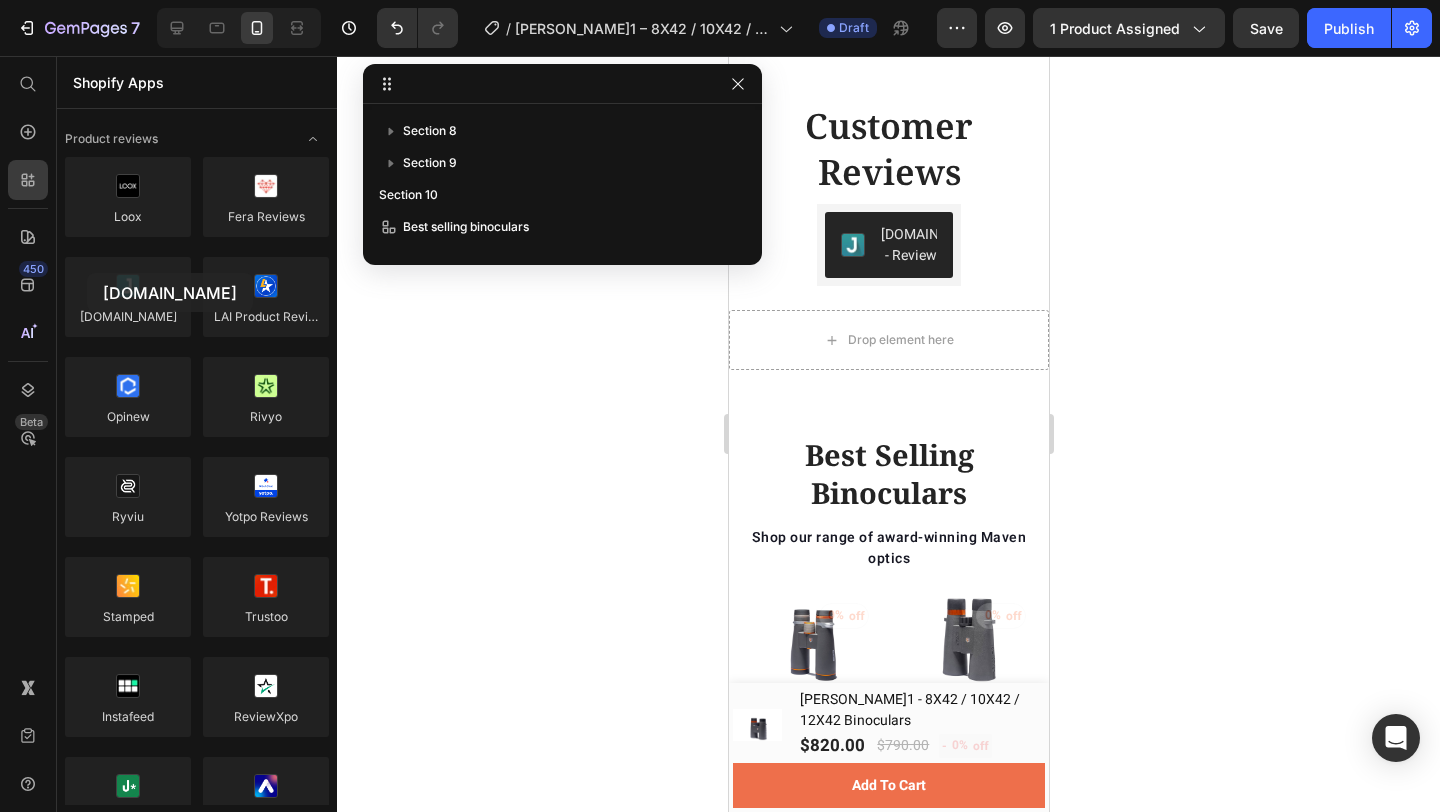 click at bounding box center (128, 297) 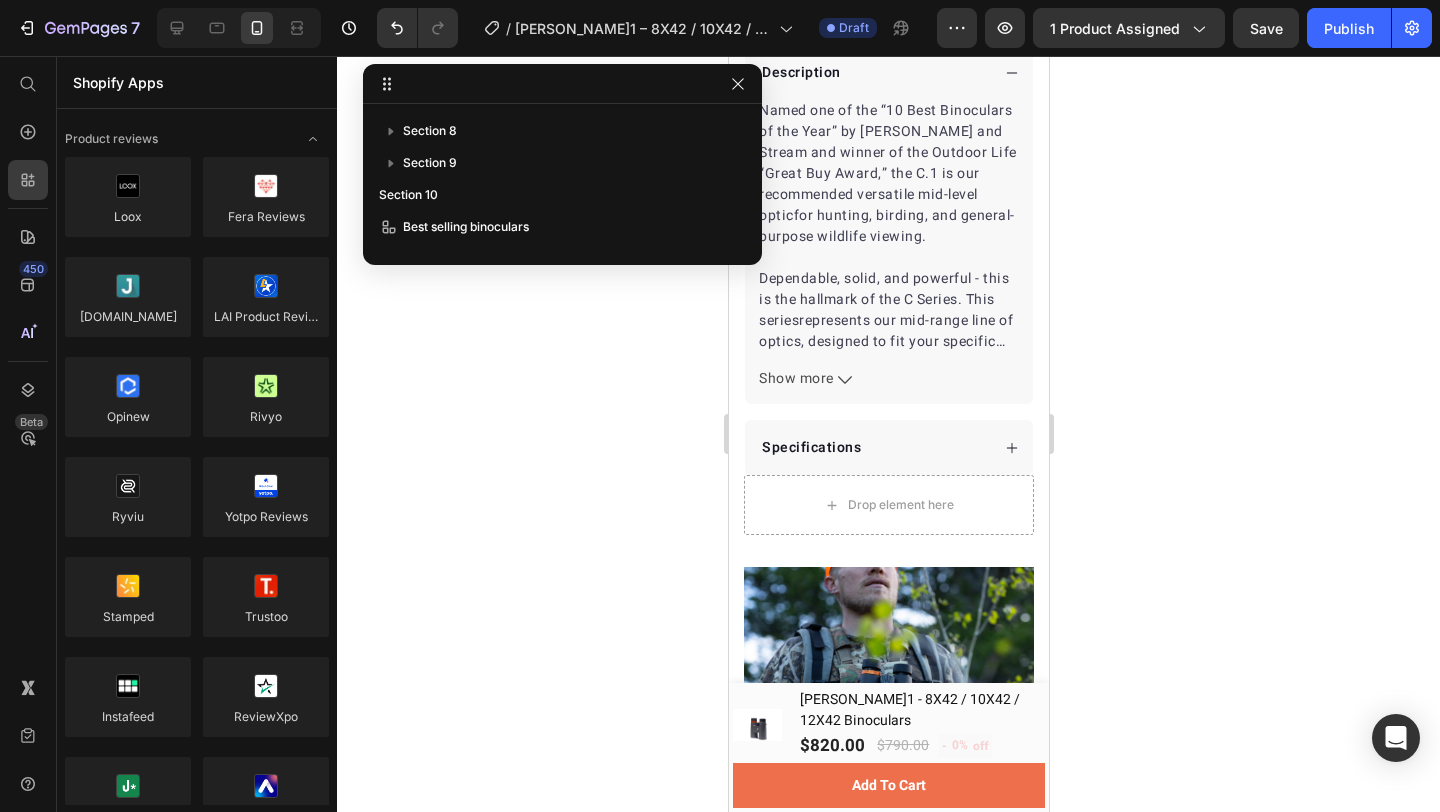 scroll, scrollTop: 1101, scrollLeft: 0, axis: vertical 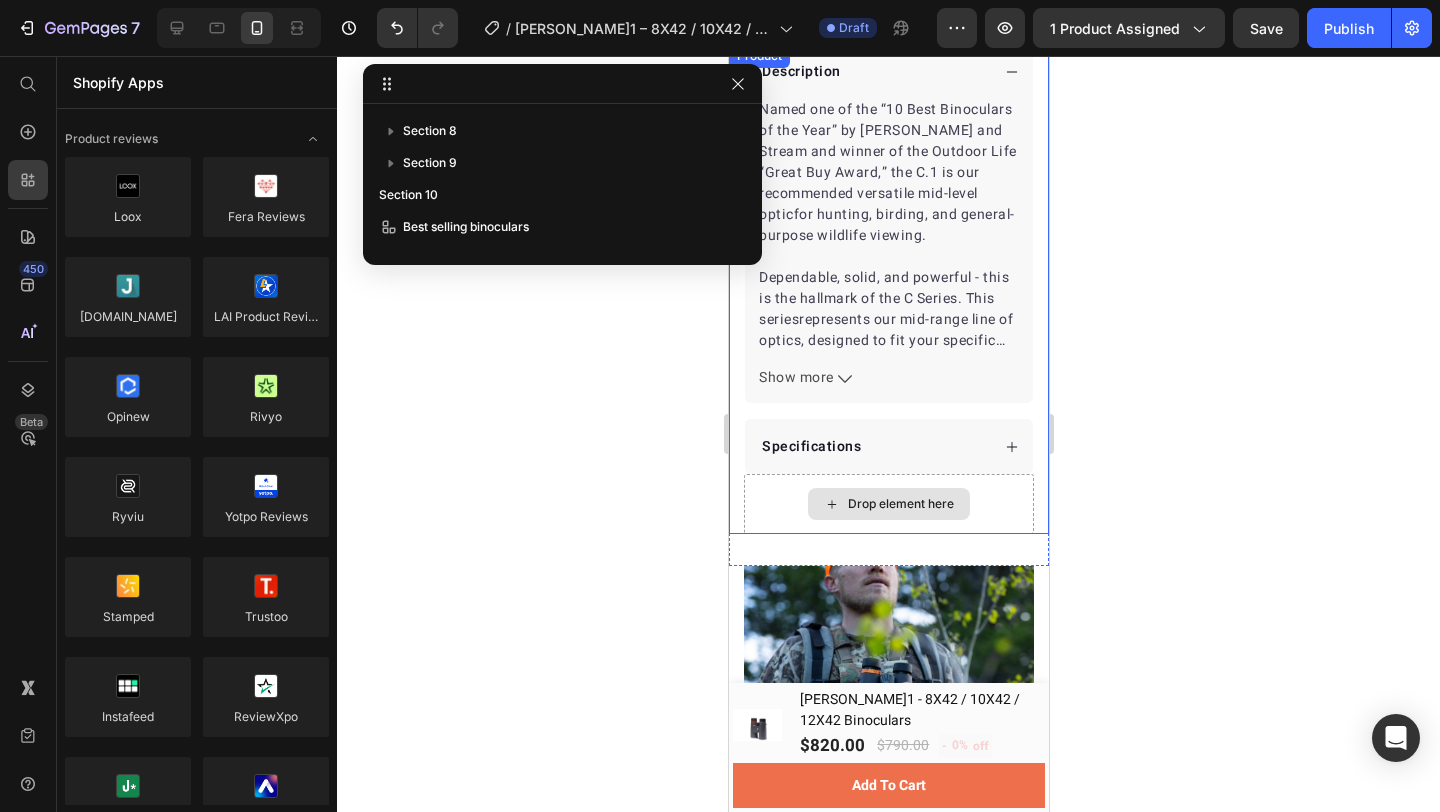 click on "Drop element here" at bounding box center [888, 504] 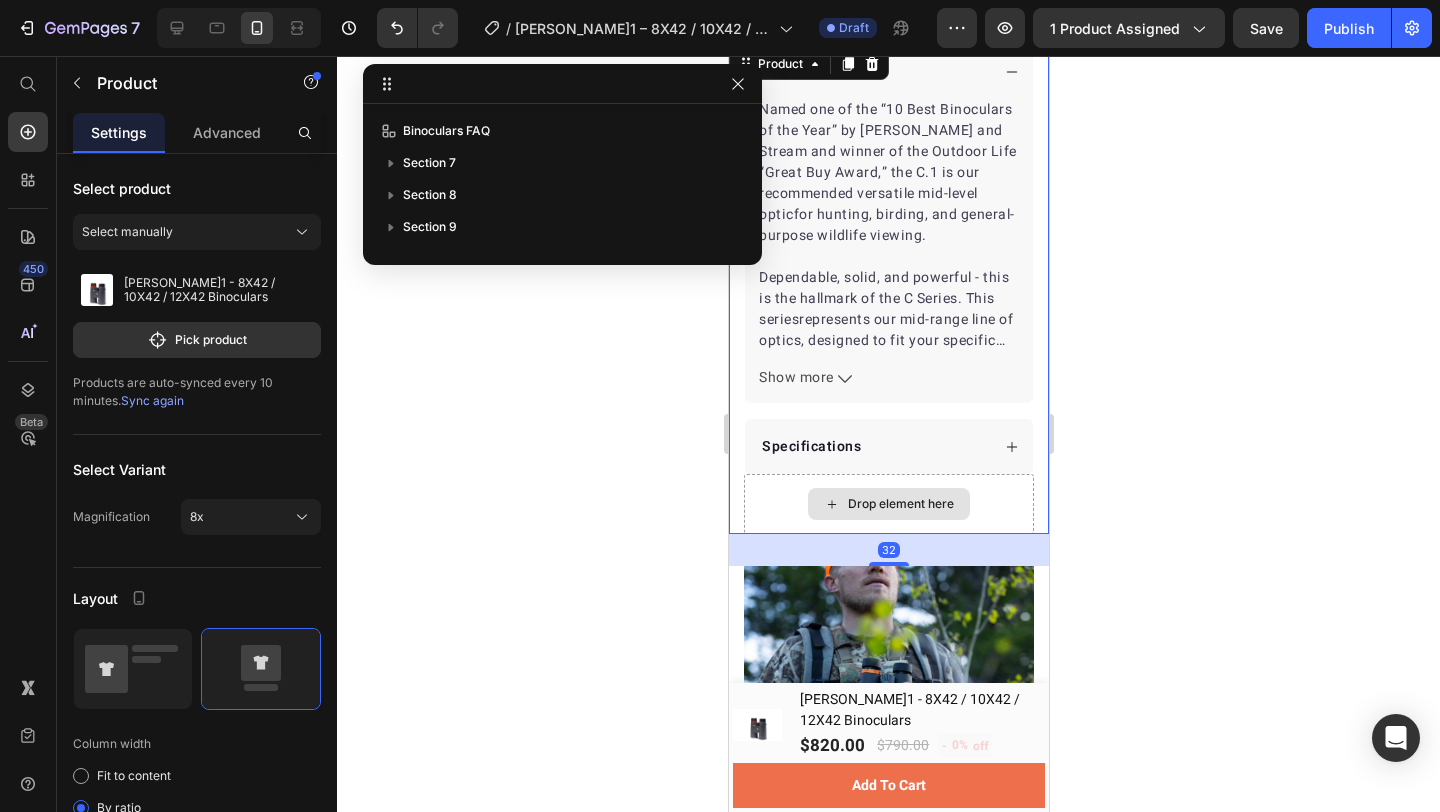 scroll, scrollTop: 61, scrollLeft: 0, axis: vertical 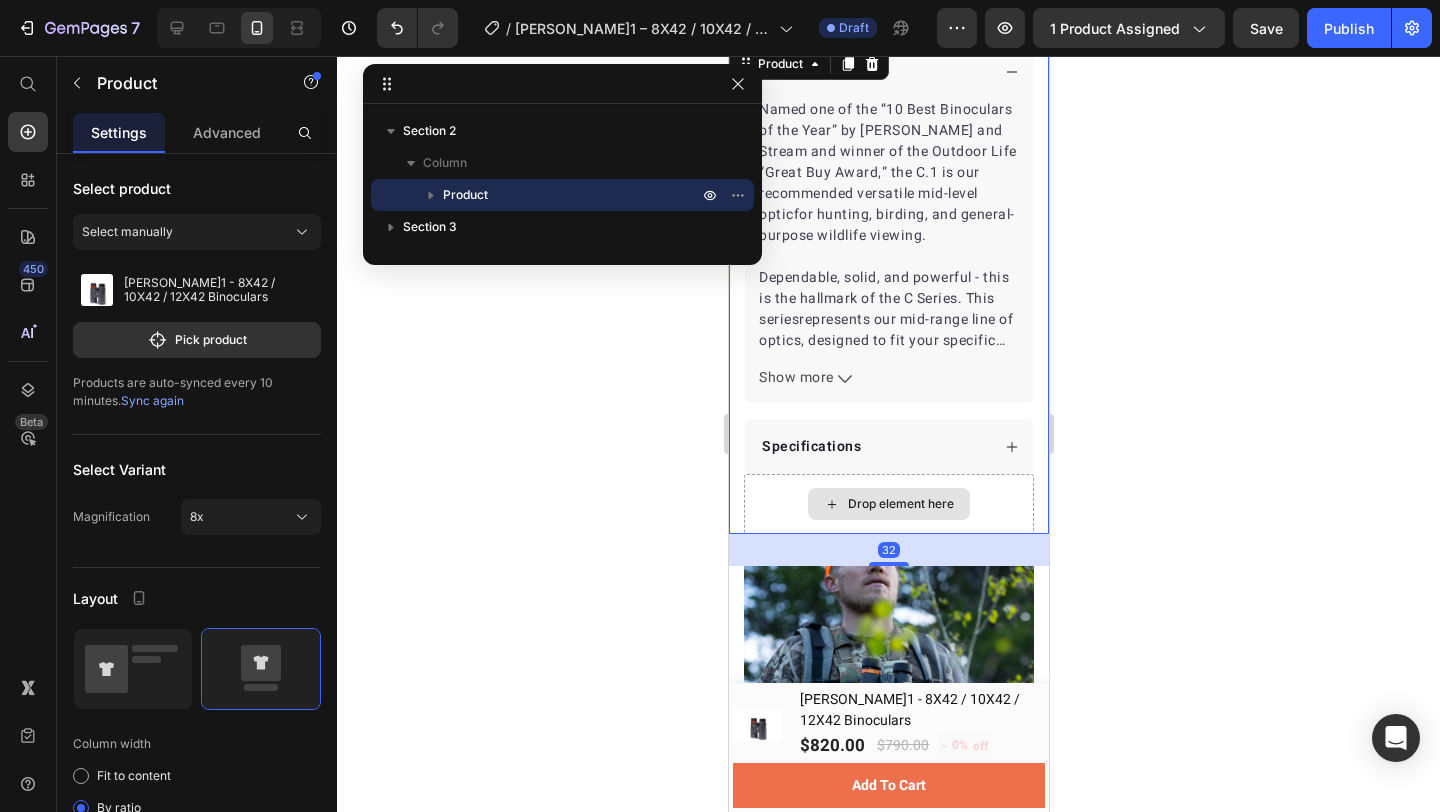 click on "Drop element here" at bounding box center [888, 504] 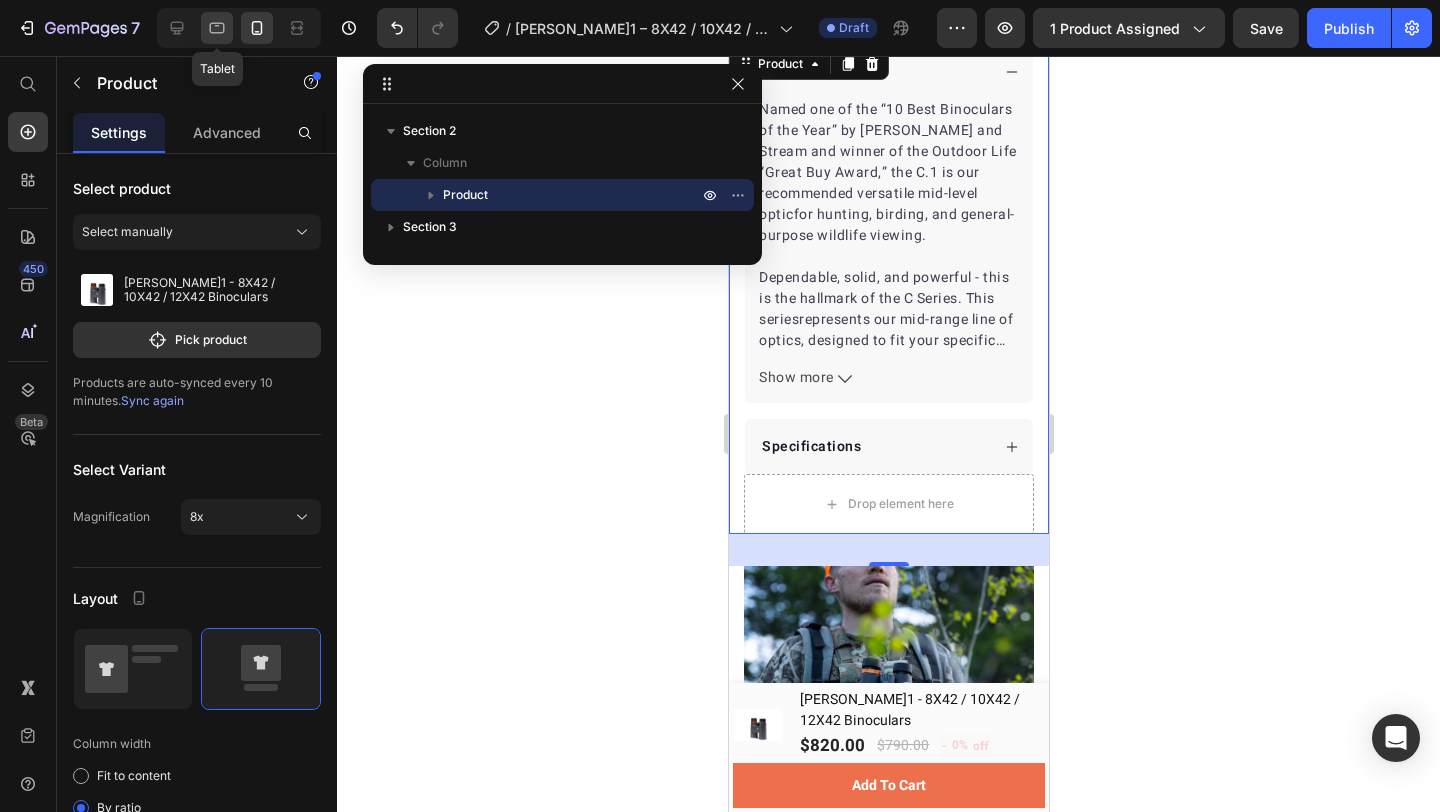 click 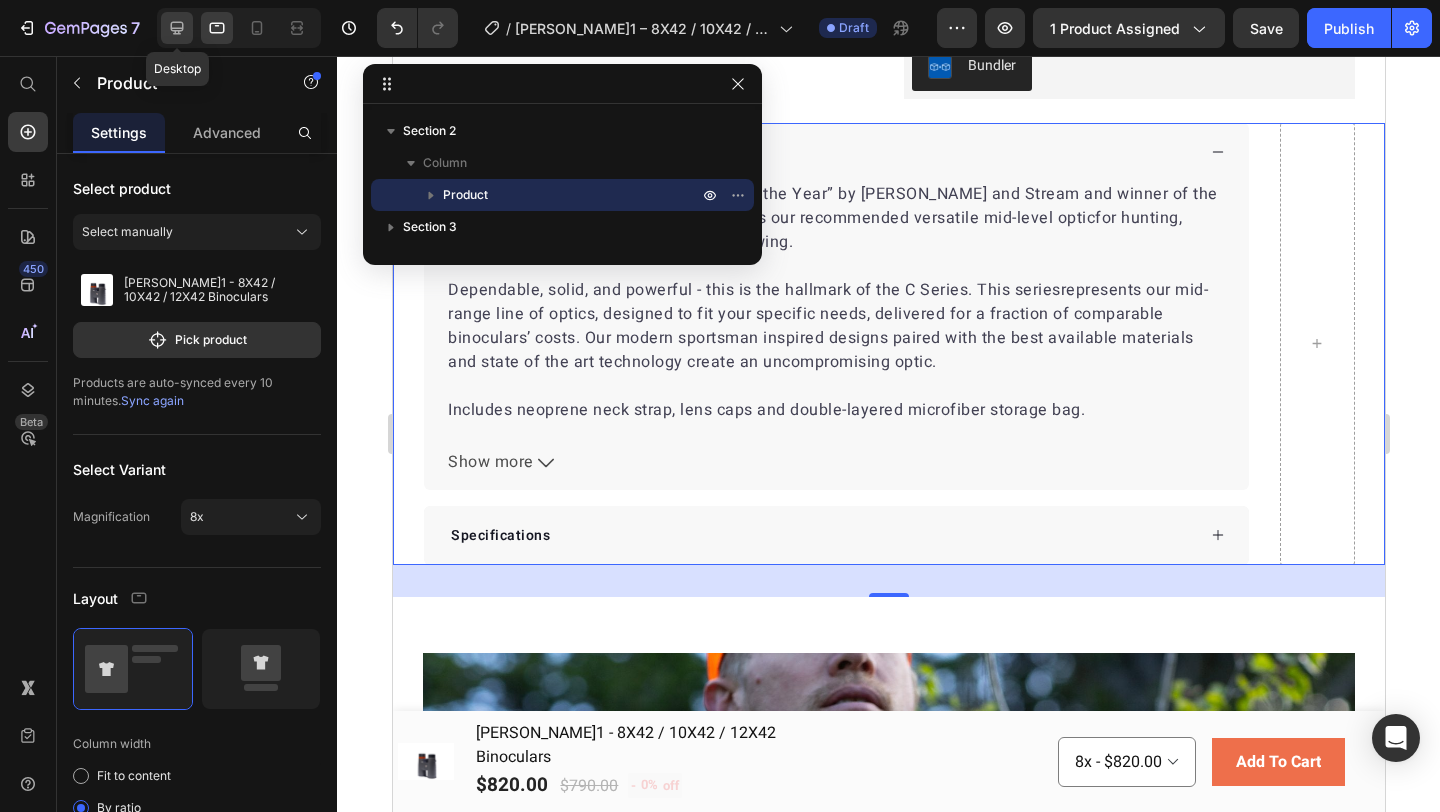 scroll, scrollTop: 838, scrollLeft: 0, axis: vertical 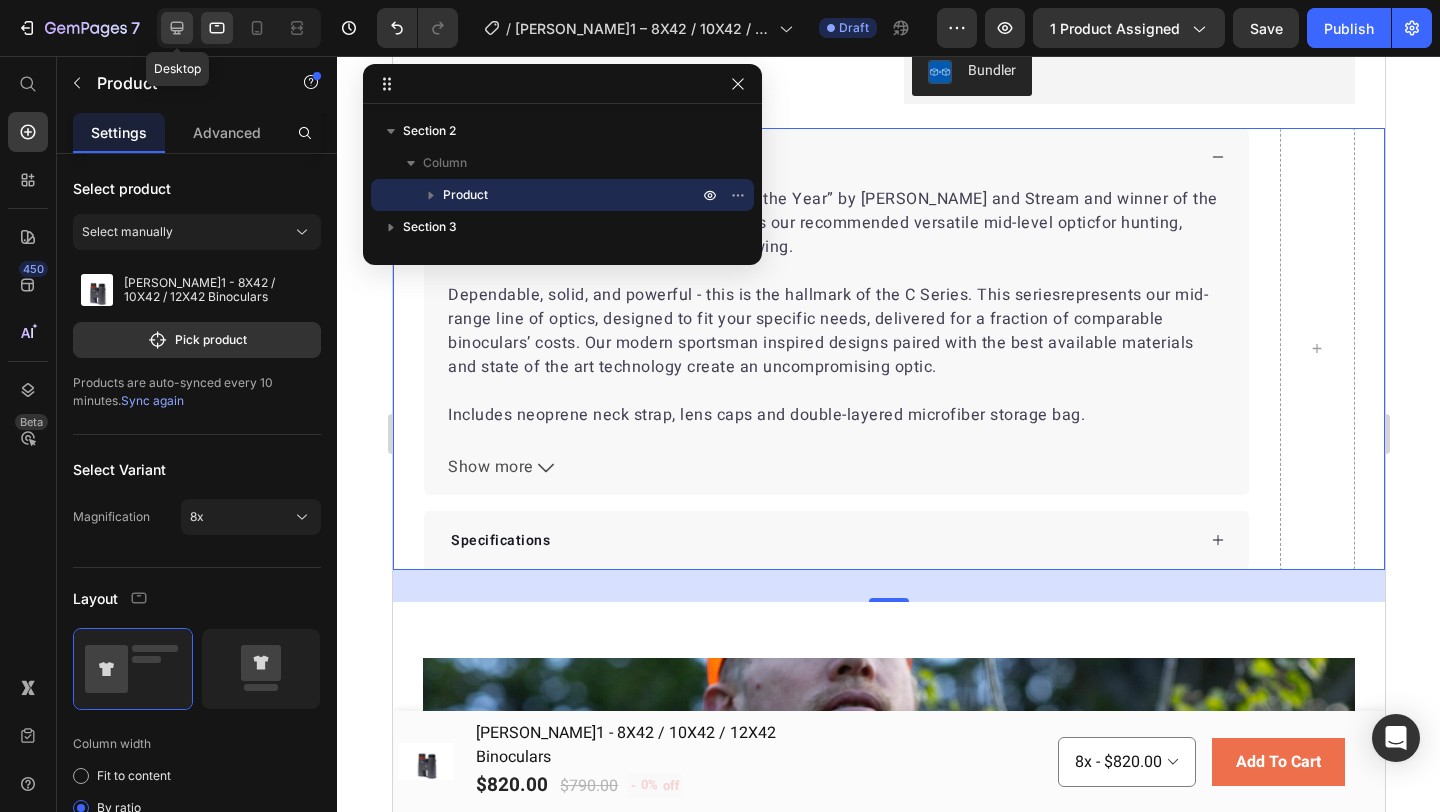 click 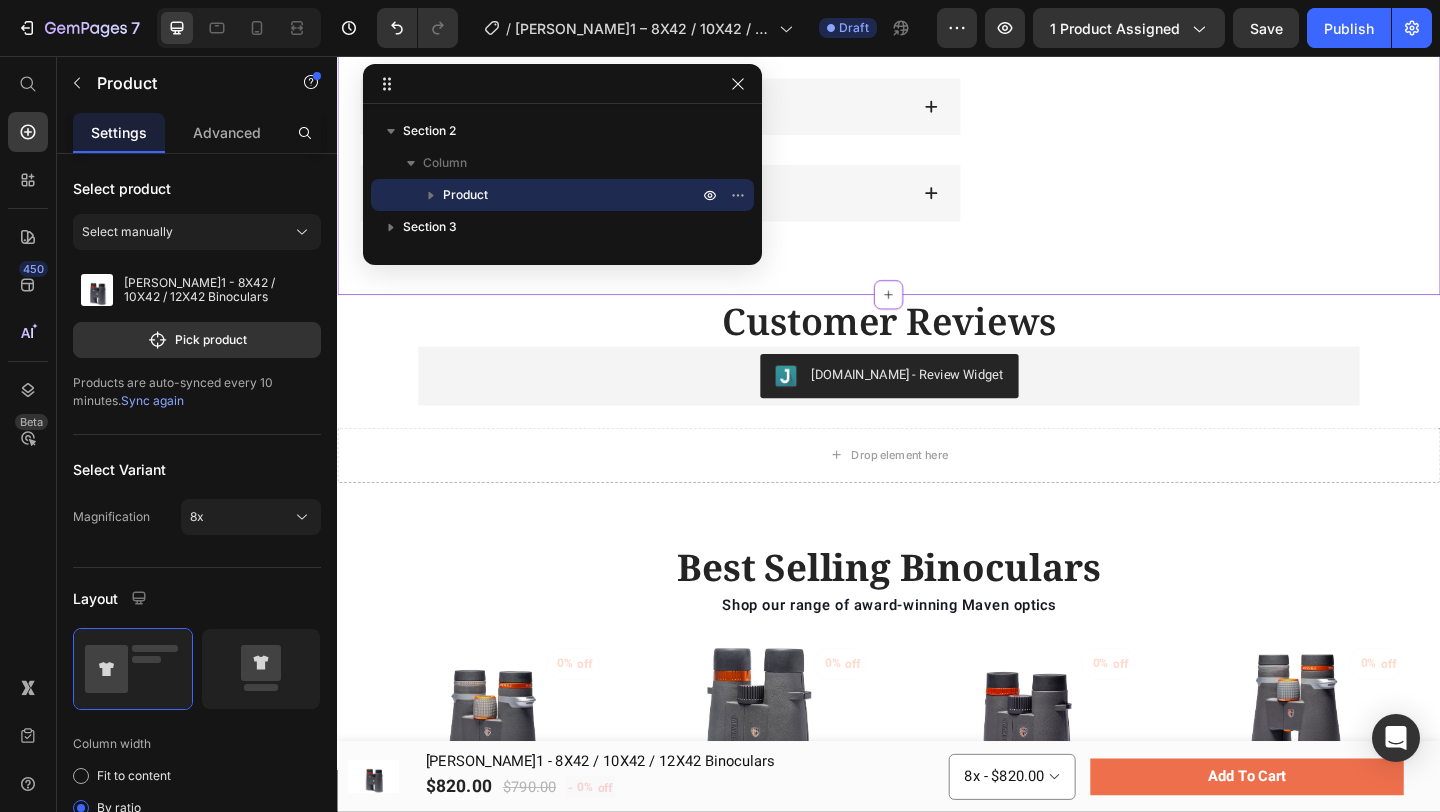 scroll, scrollTop: 3755, scrollLeft: 0, axis: vertical 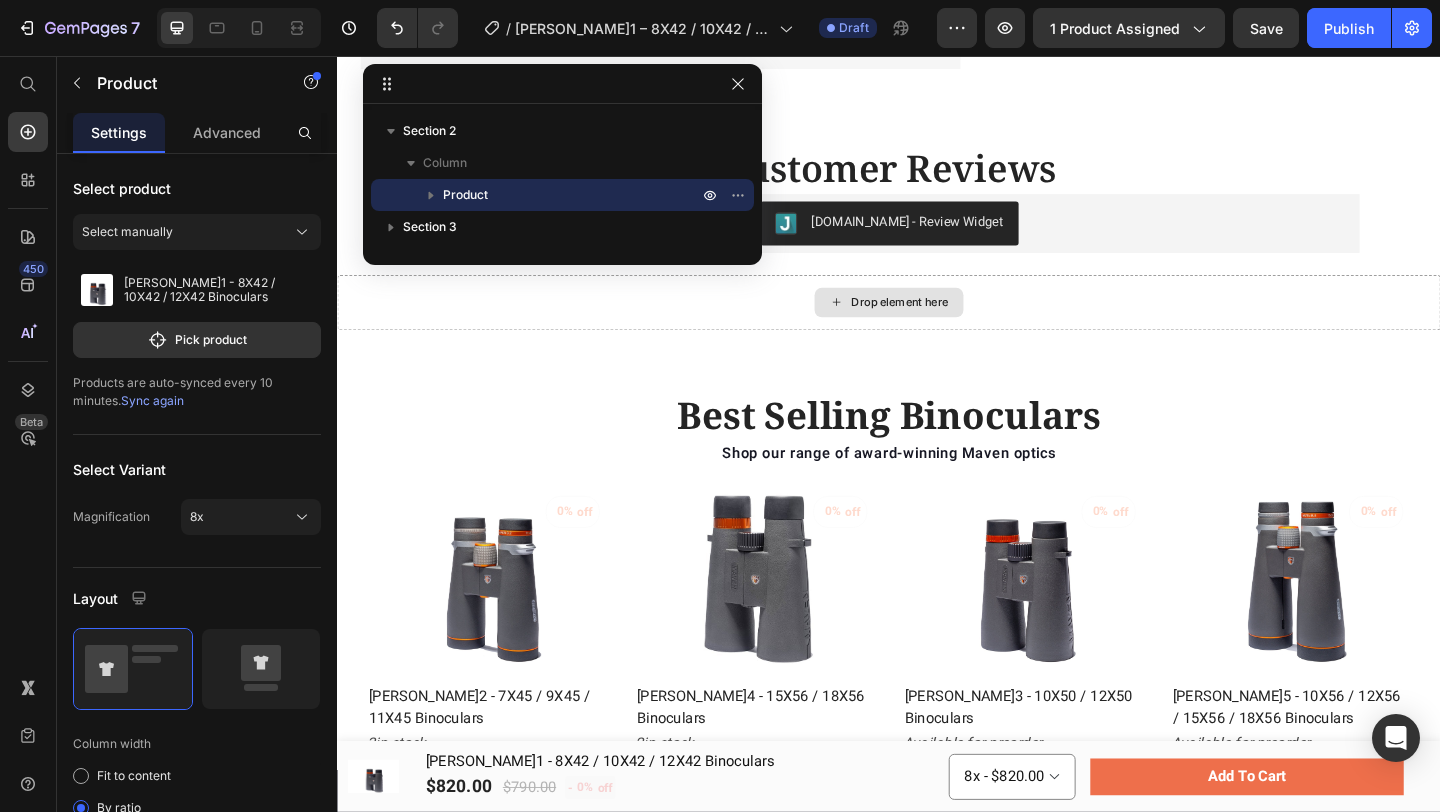 click on "Drop element here" at bounding box center [937, 324] 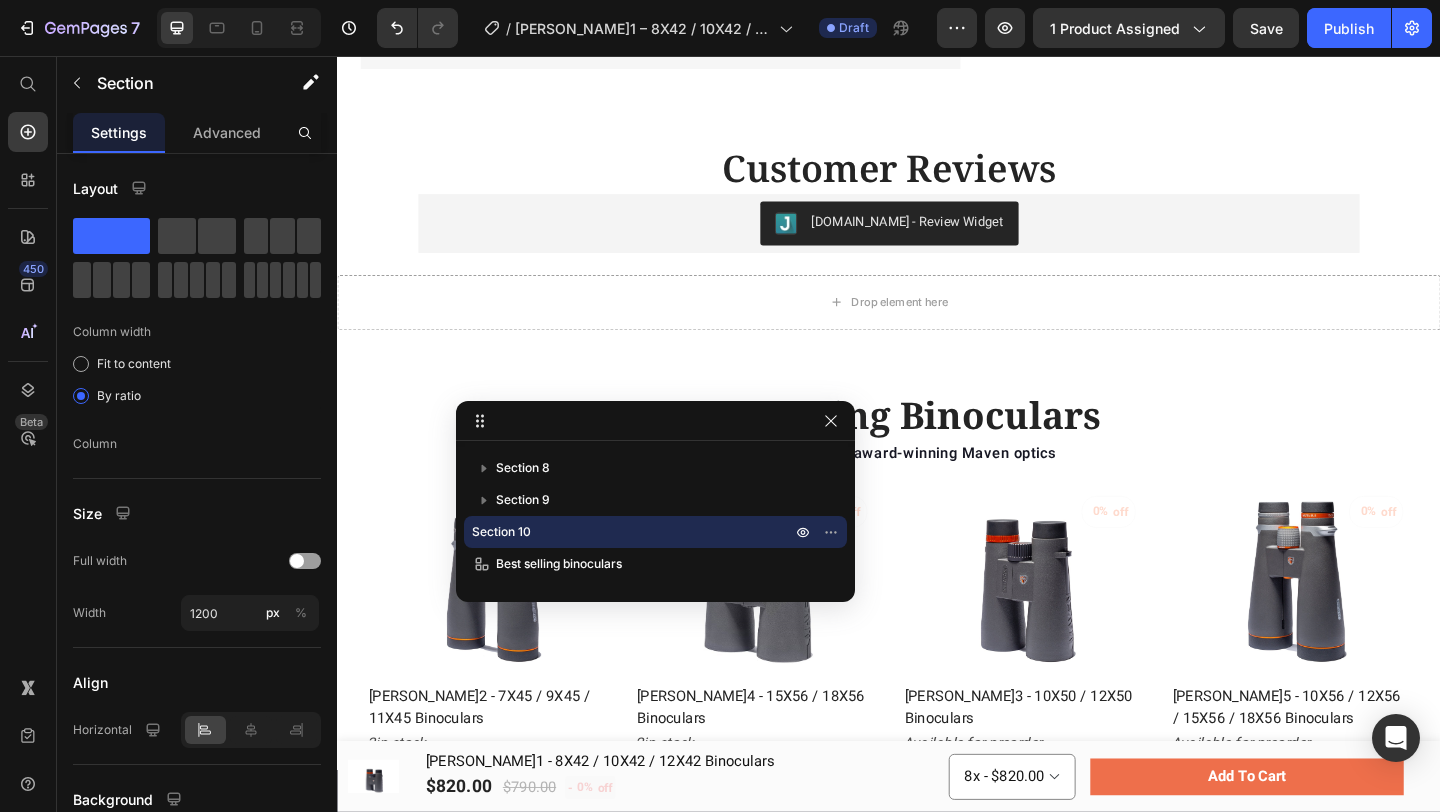 drag, startPoint x: 633, startPoint y: 95, endPoint x: 725, endPoint y: 456, distance: 372.53857 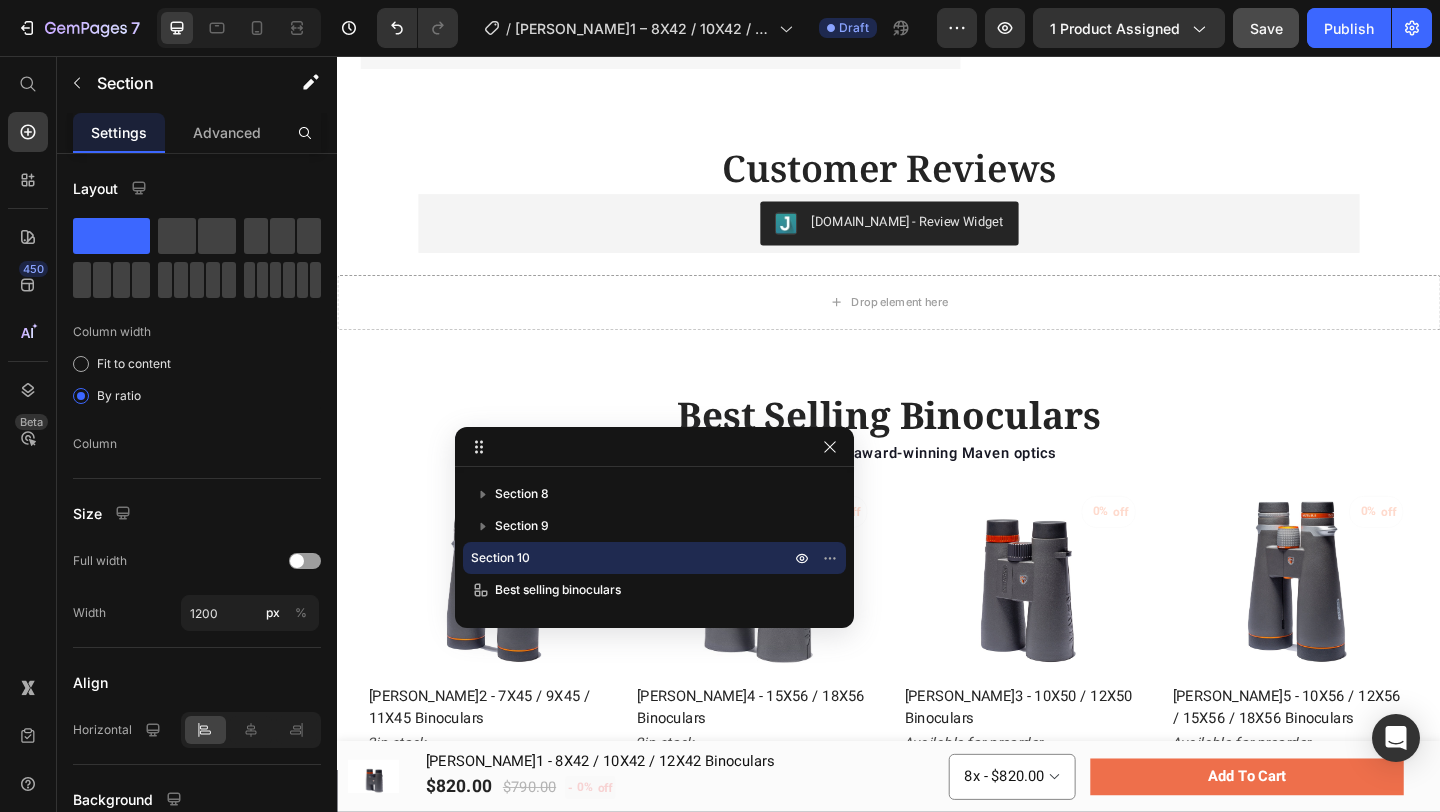 click on "Save" 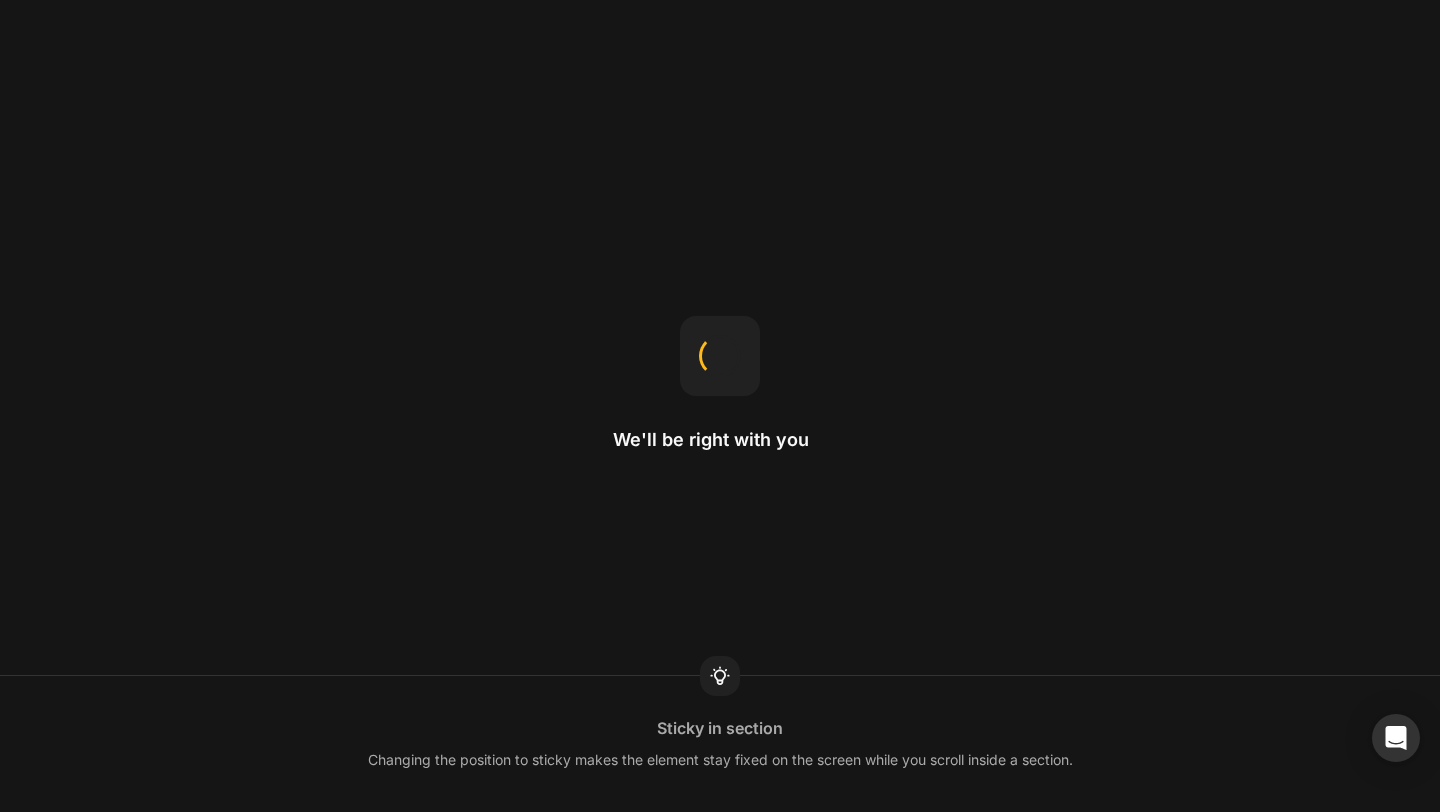 scroll, scrollTop: 0, scrollLeft: 0, axis: both 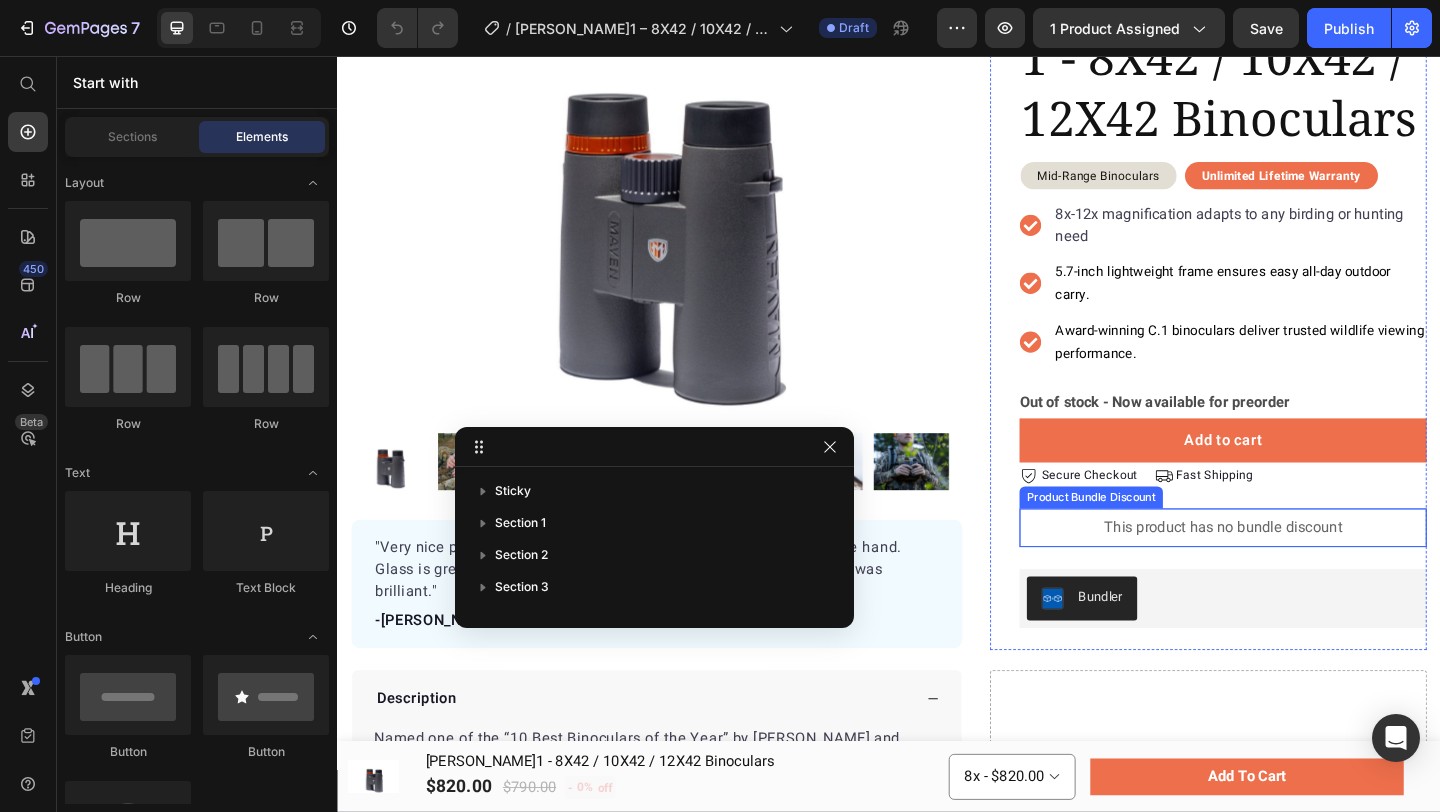 click on "This product has no bundle discount" at bounding box center [1300, 569] 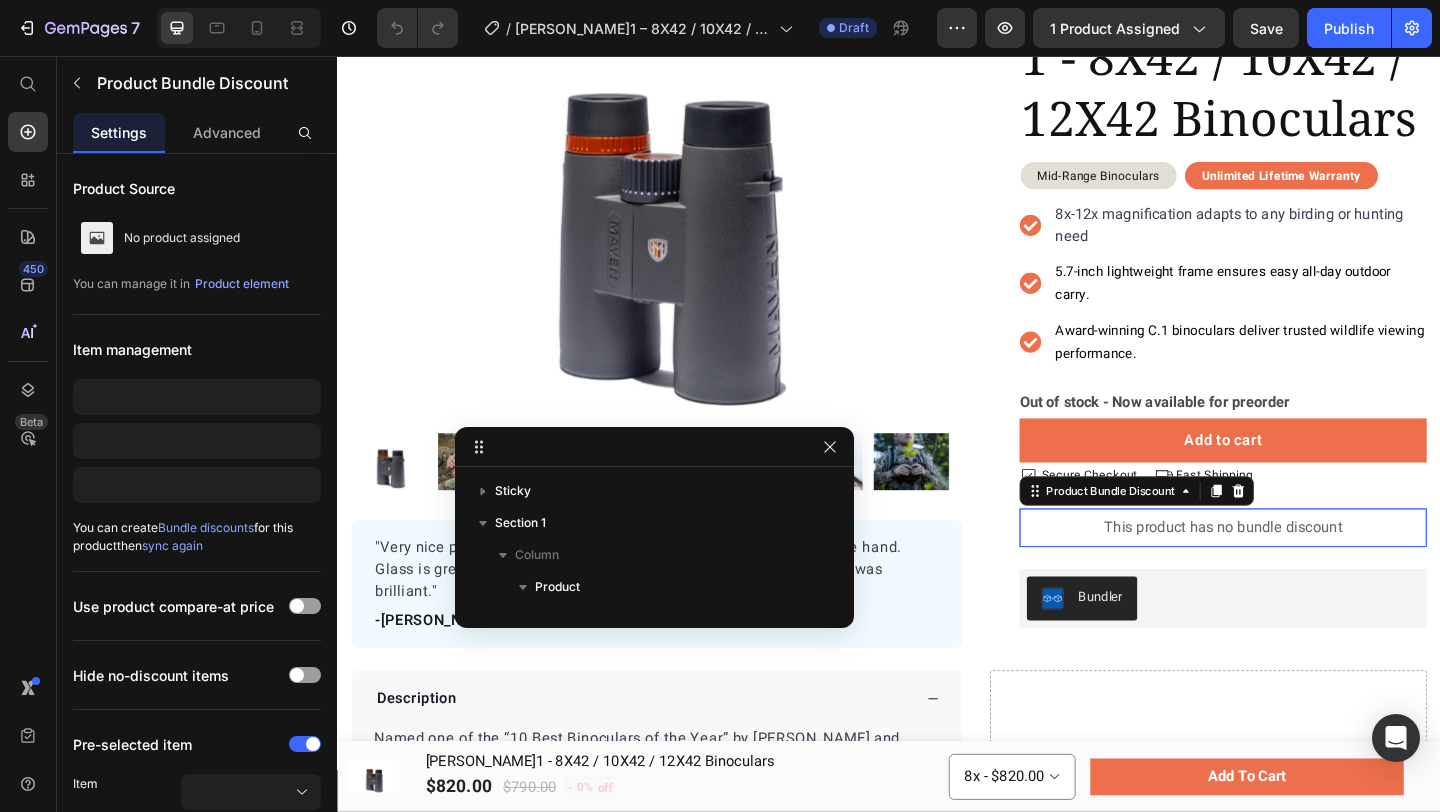 scroll, scrollTop: 445, scrollLeft: 0, axis: vertical 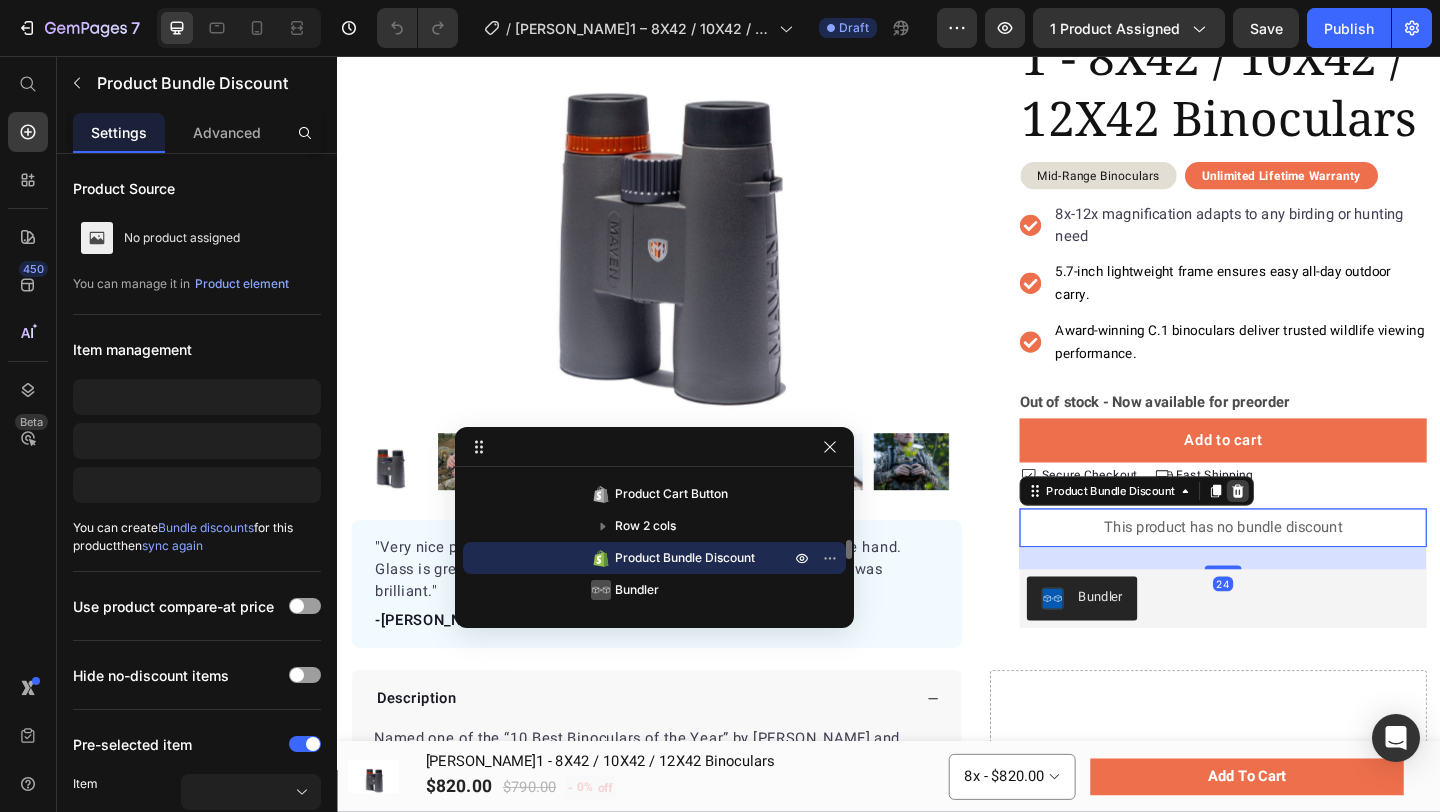 click 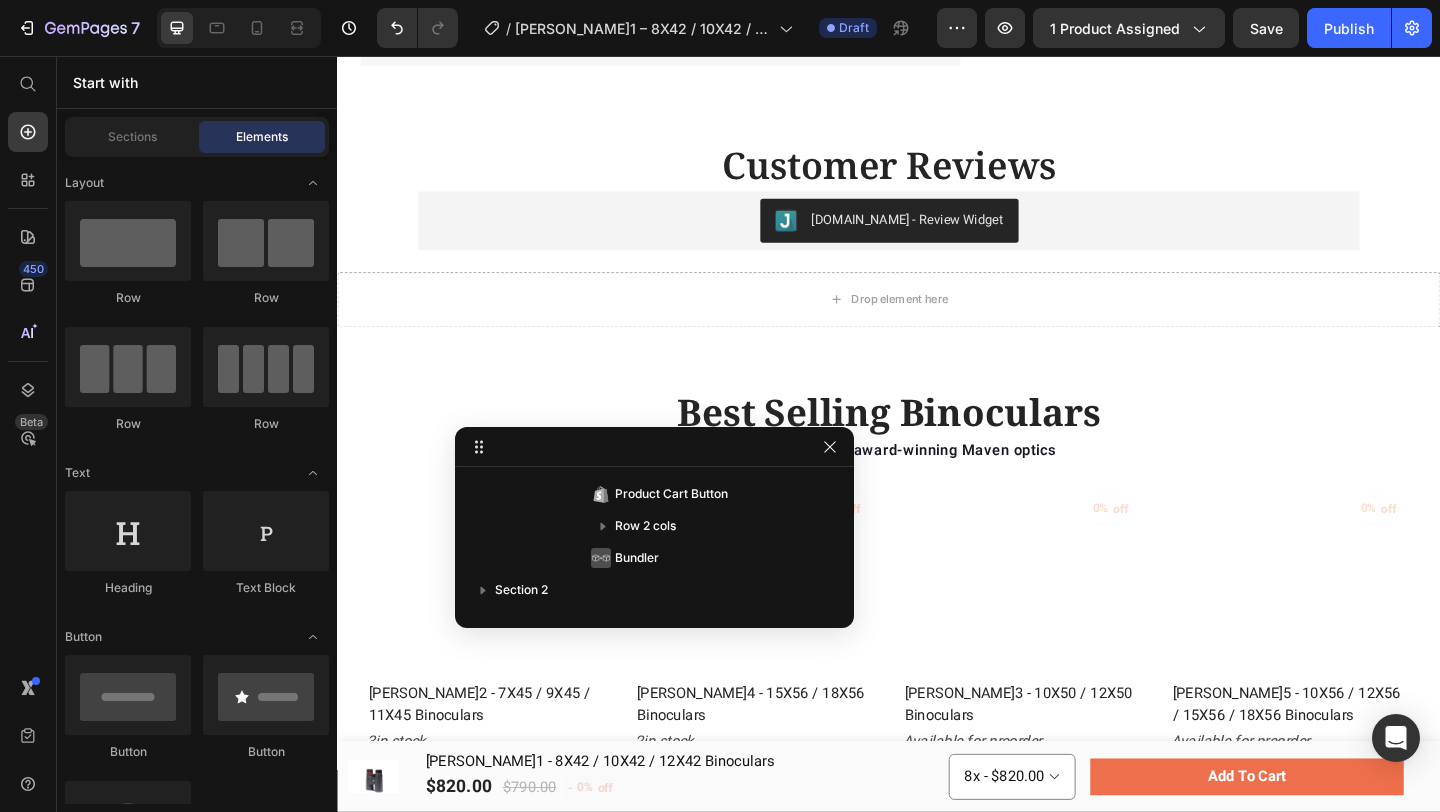 scroll, scrollTop: 3861, scrollLeft: 0, axis: vertical 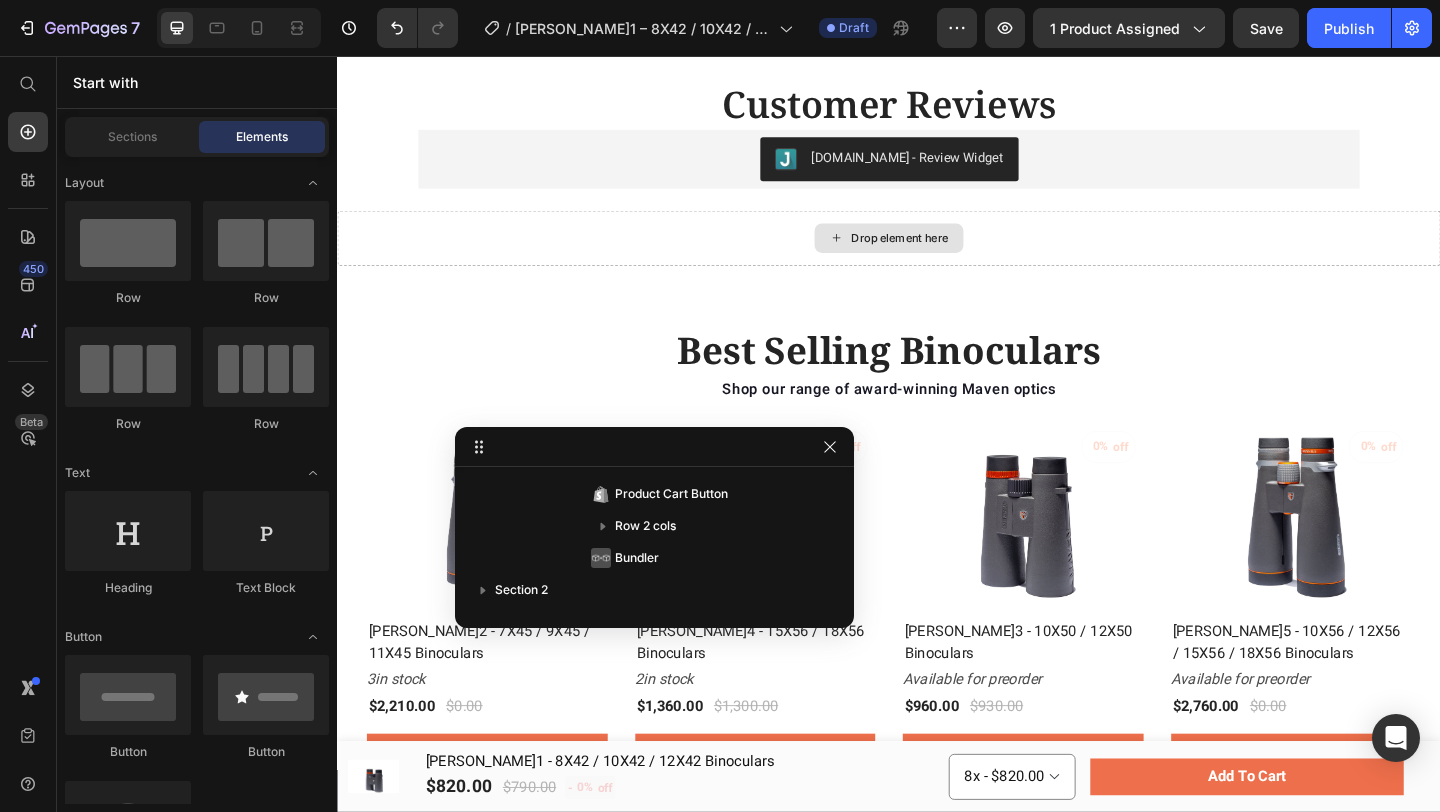 click on "Drop element here" at bounding box center [937, 254] 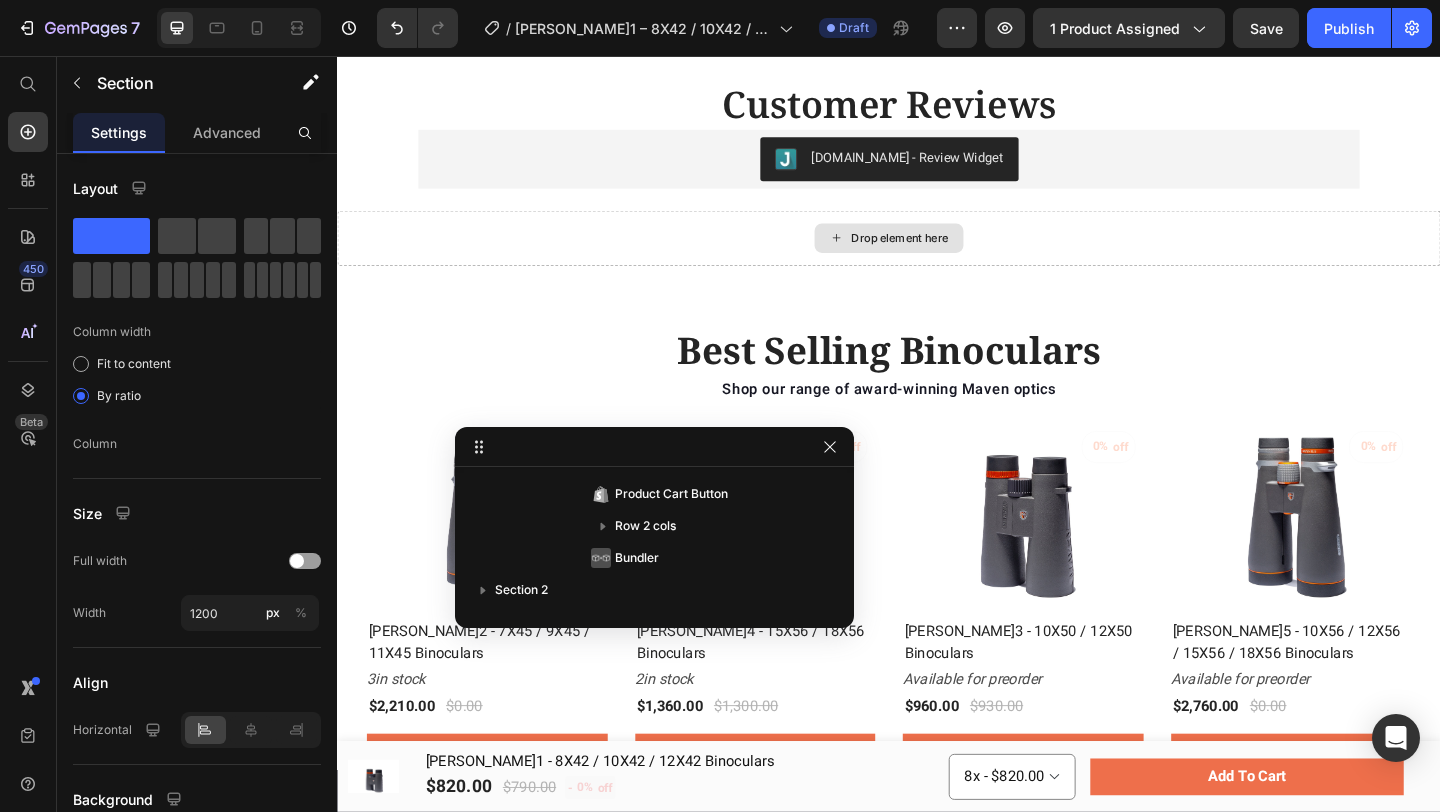 scroll, scrollTop: 701, scrollLeft: 0, axis: vertical 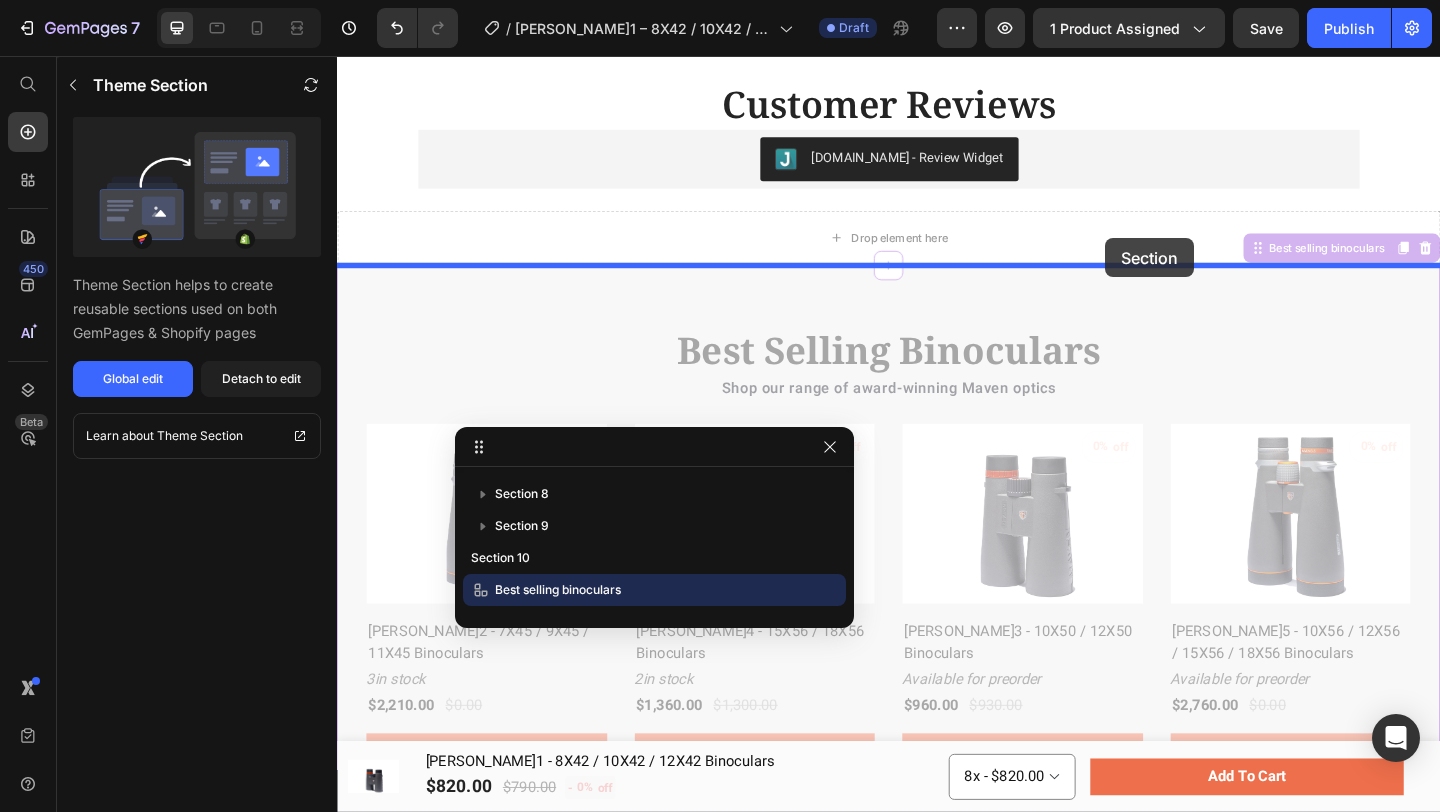 drag, startPoint x: 1168, startPoint y: 312, endPoint x: 1173, endPoint y: 254, distance: 58.21512 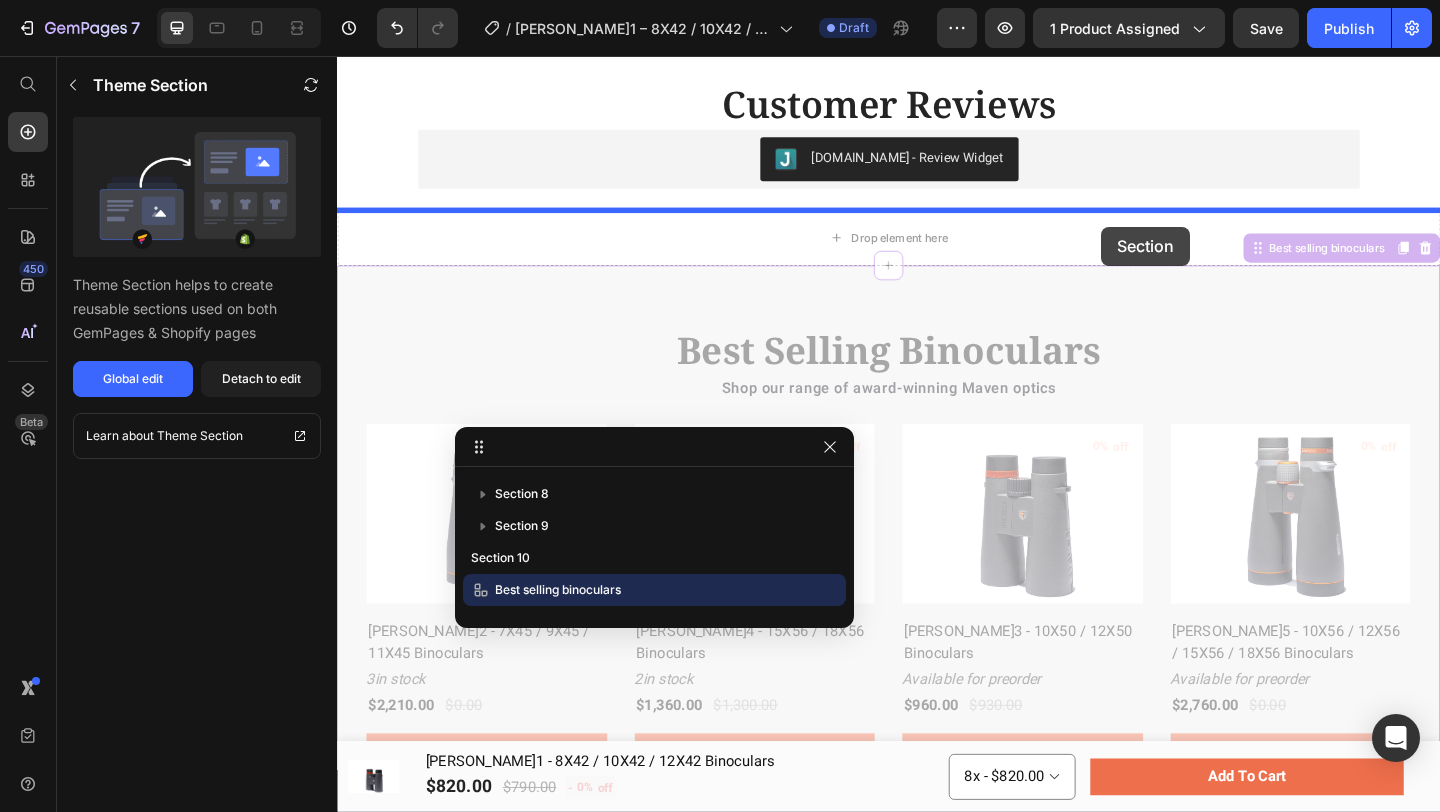 drag, startPoint x: 1167, startPoint y: 324, endPoint x: 1168, endPoint y: 242, distance: 82.006096 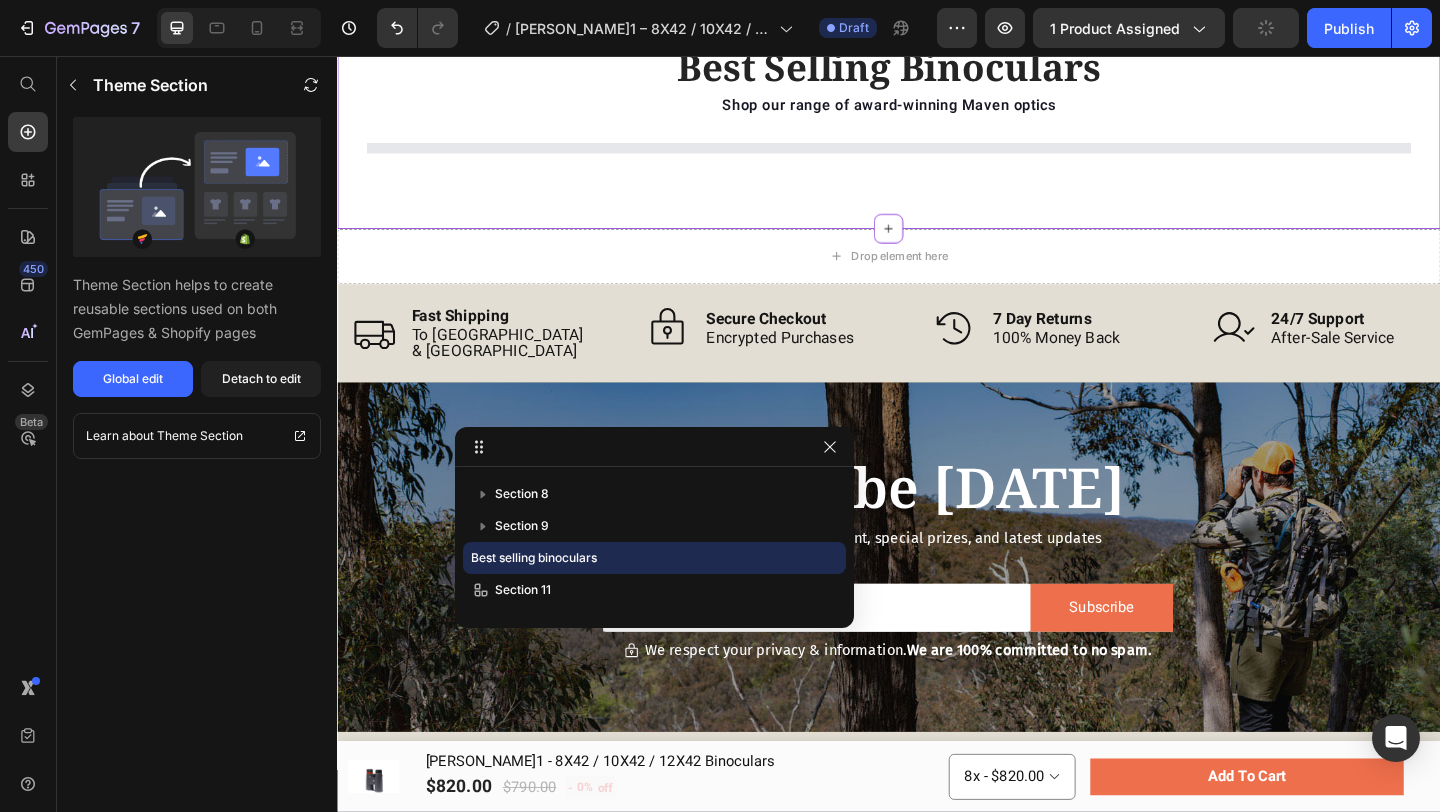 scroll, scrollTop: 4139, scrollLeft: 0, axis: vertical 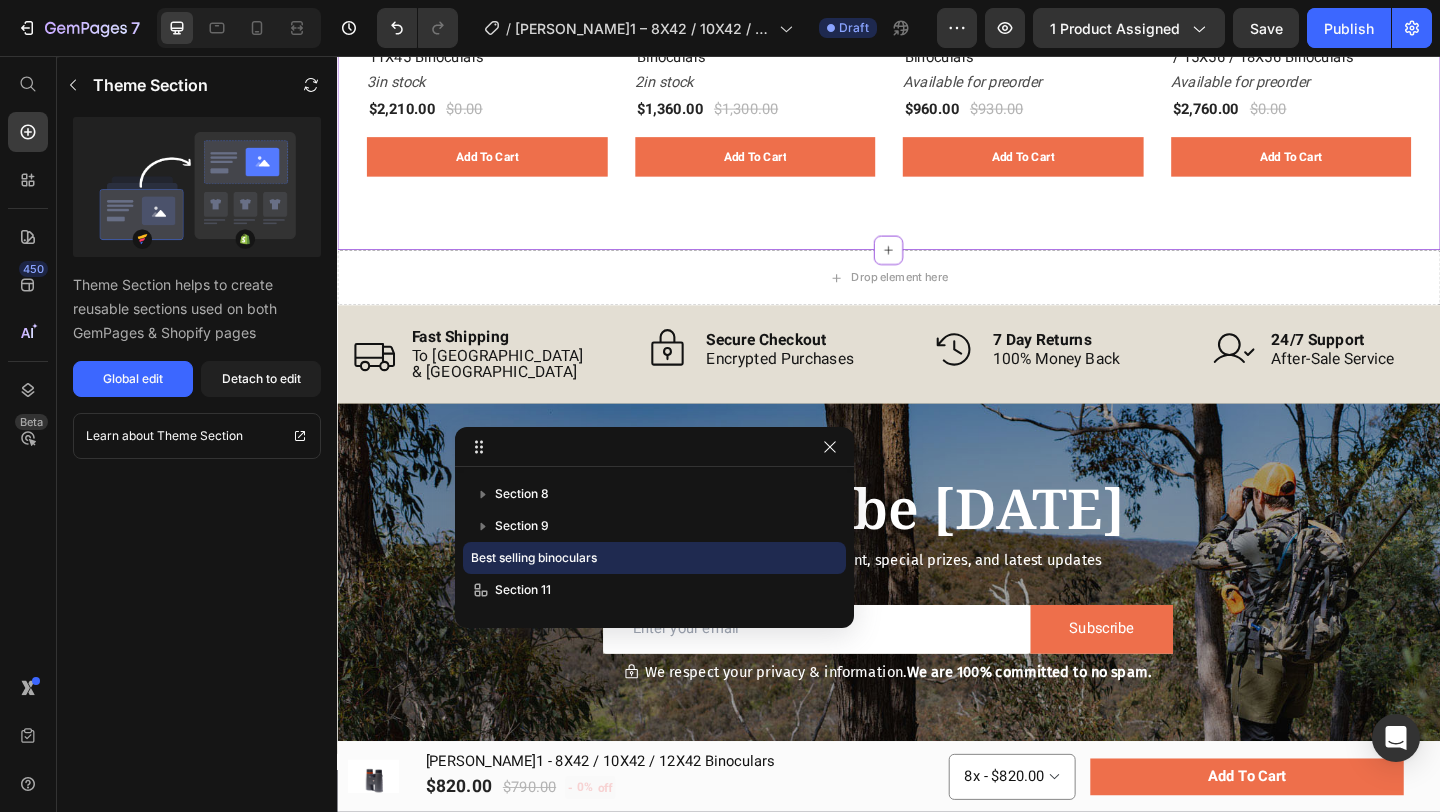 click on "Best Selling Binoculars Heading Shop our range of award-winning Maven optics Text block Row 0% off (P) Tag (P) Images Row Maven B.2 - 7X45 / 9X45 / 11X45 Binoculars (P) Title 3  in stock Stock Counter $2,210.00 (P) Price $0.00 (P) Price Row add to cart (P) Cart Button Row 0% off (P) Tag (P) Images Row Maven C.4 - 15X56 / 18X56 Binoculars (P) Title 2  in stock Stock Counter $1,360.00 (P) Price $1,300.00 (P) Price Row add to cart (P) Cart Button Row 0% off (P) Tag (P) Images Row Maven C.3 - 10X50 / 12X50 Binoculars (P) Title Available for preorder Stock Counter $960.00 (P) Price $930.00 (P) Price Row add to cart (P) Cart Button Row 0% off (P) Tag (P) Images Row Maven B.5 - 10X56 / 12X56 / 15X56 / 18X56 Binoculars (P) Title Available for preorder Stock Counter $2,760.00 (P) Price $0.00 (P) Price Row add to cart (P) Cart Button Row Product List Row Best selling binoculars" at bounding box center [937, -49] 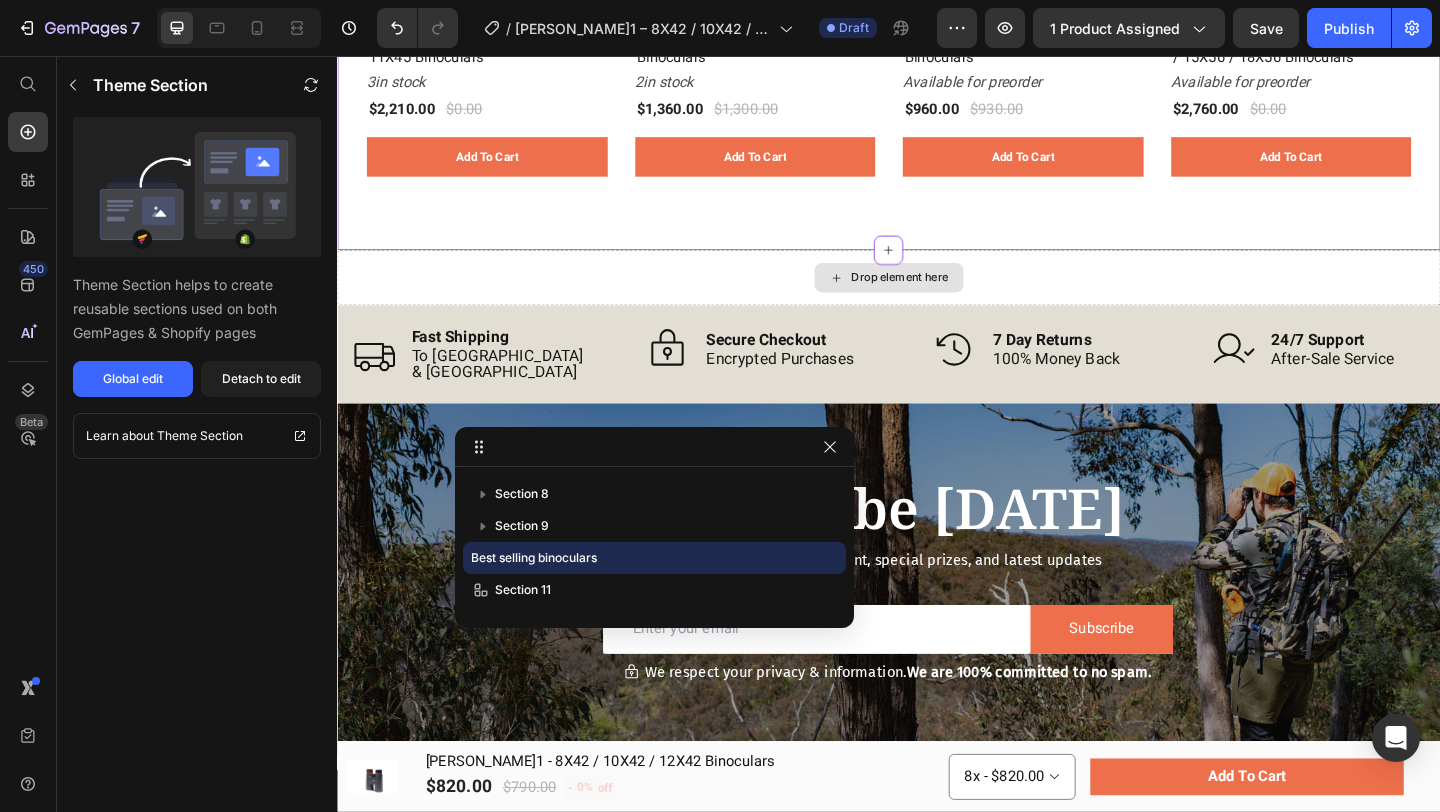 click on "Drop element here" at bounding box center (937, 297) 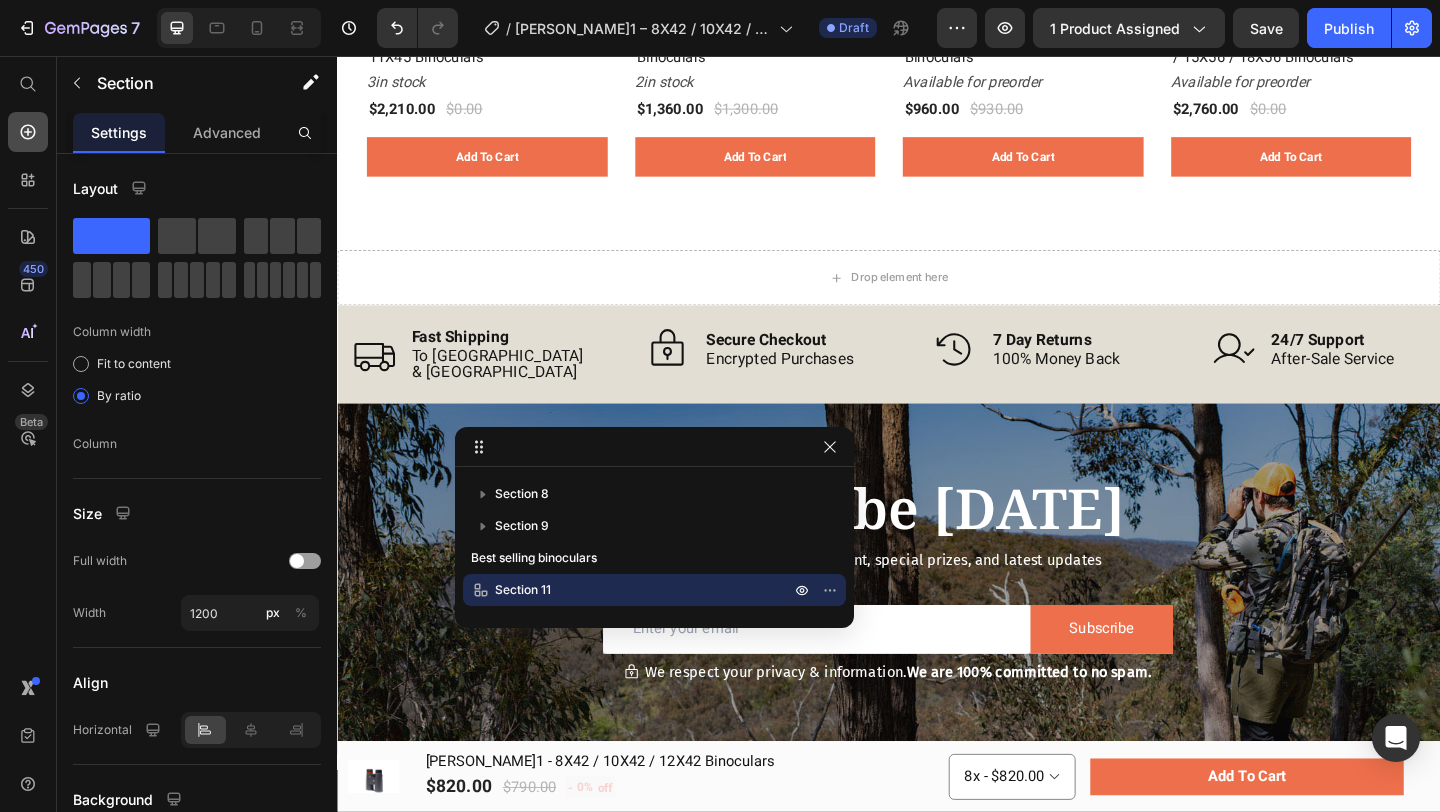 click 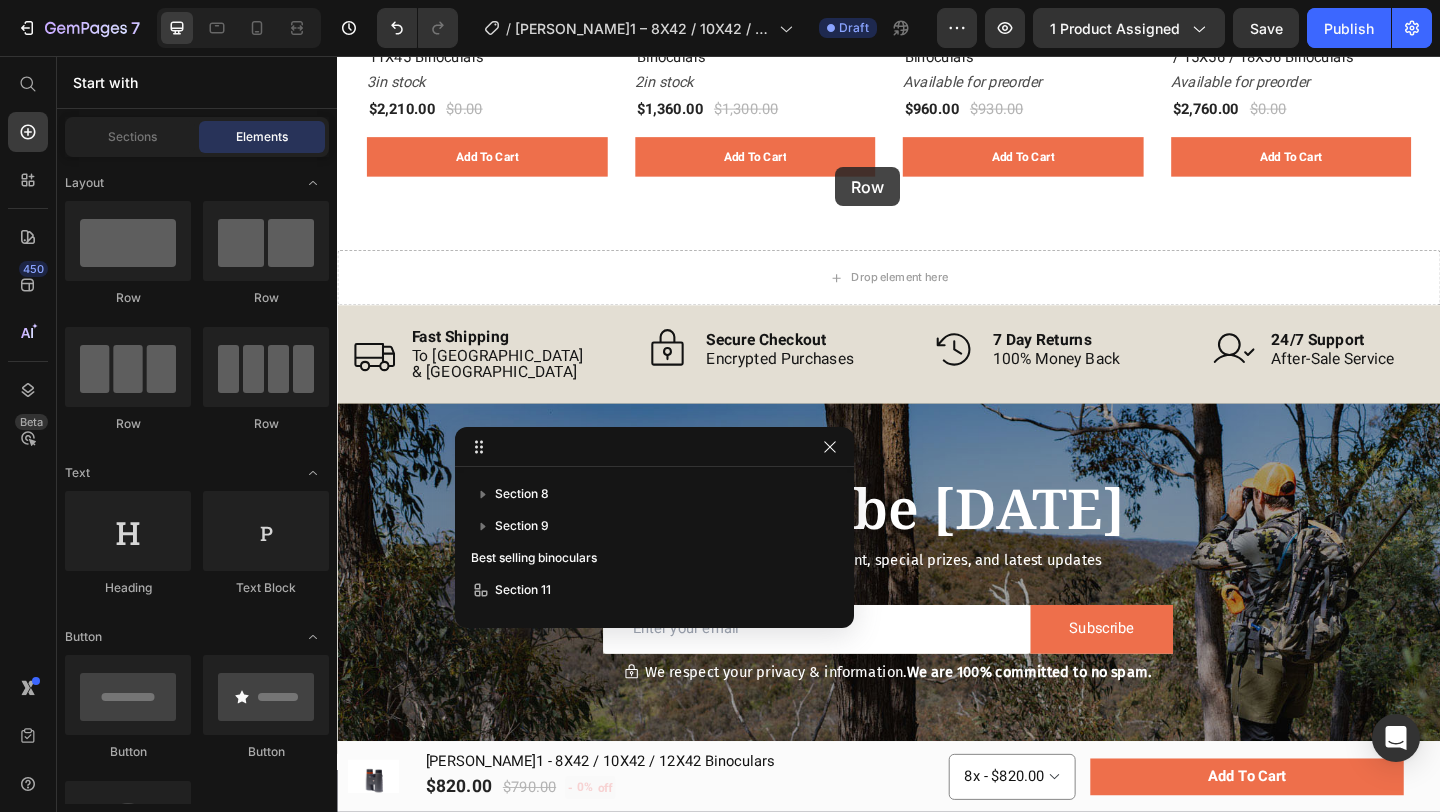 scroll, scrollTop: 4365, scrollLeft: 0, axis: vertical 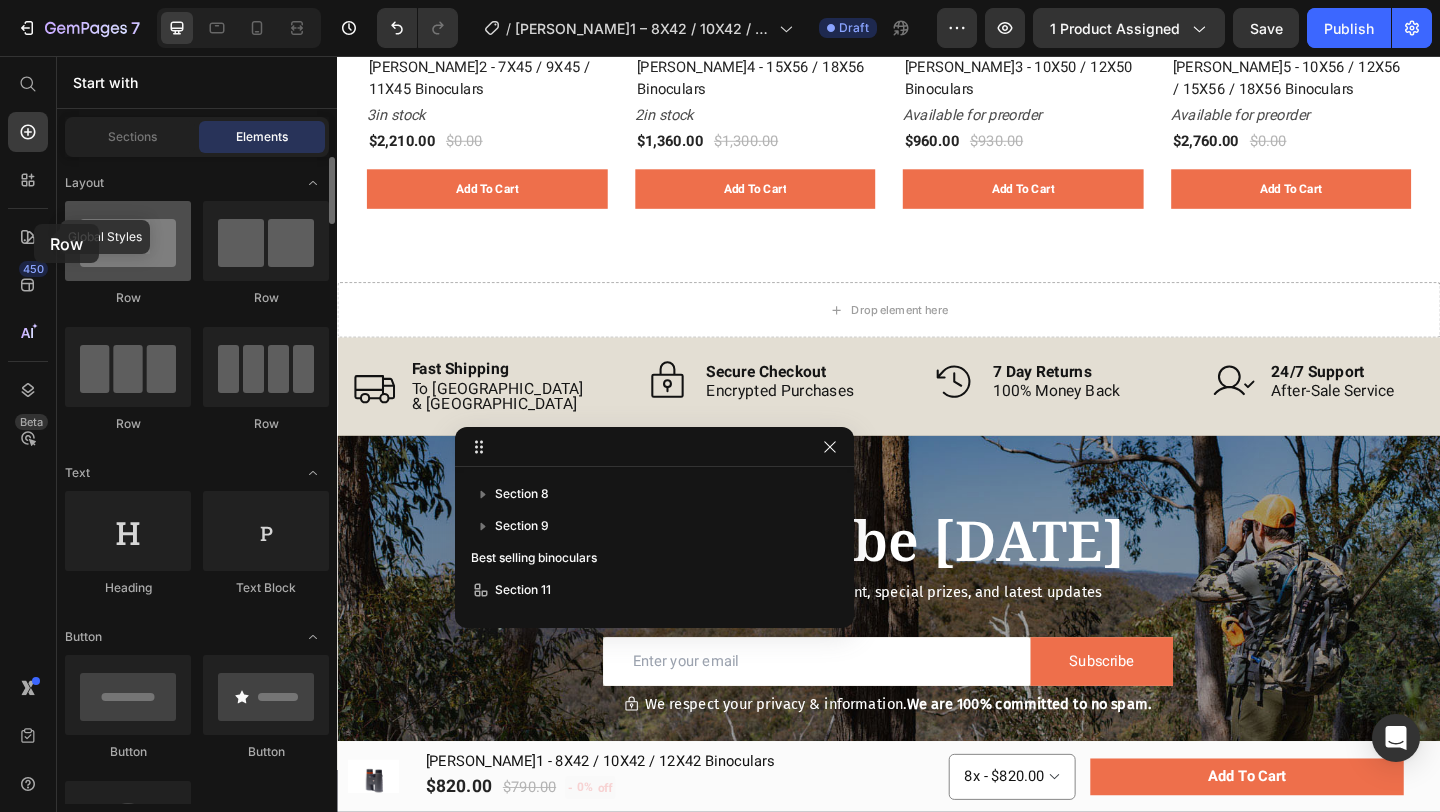 drag, startPoint x: 160, startPoint y: 258, endPoint x: 103, endPoint y: 224, distance: 66.37017 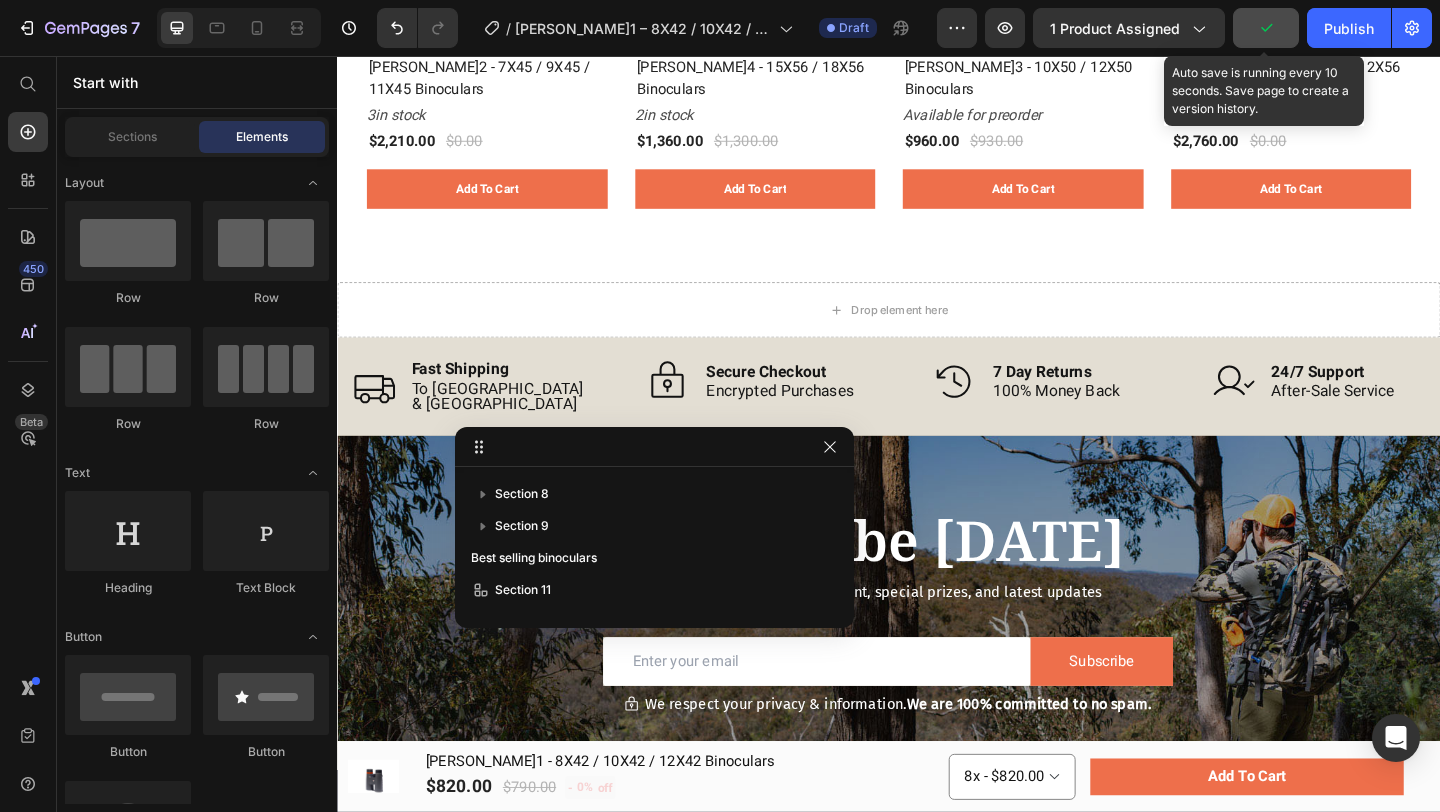 click 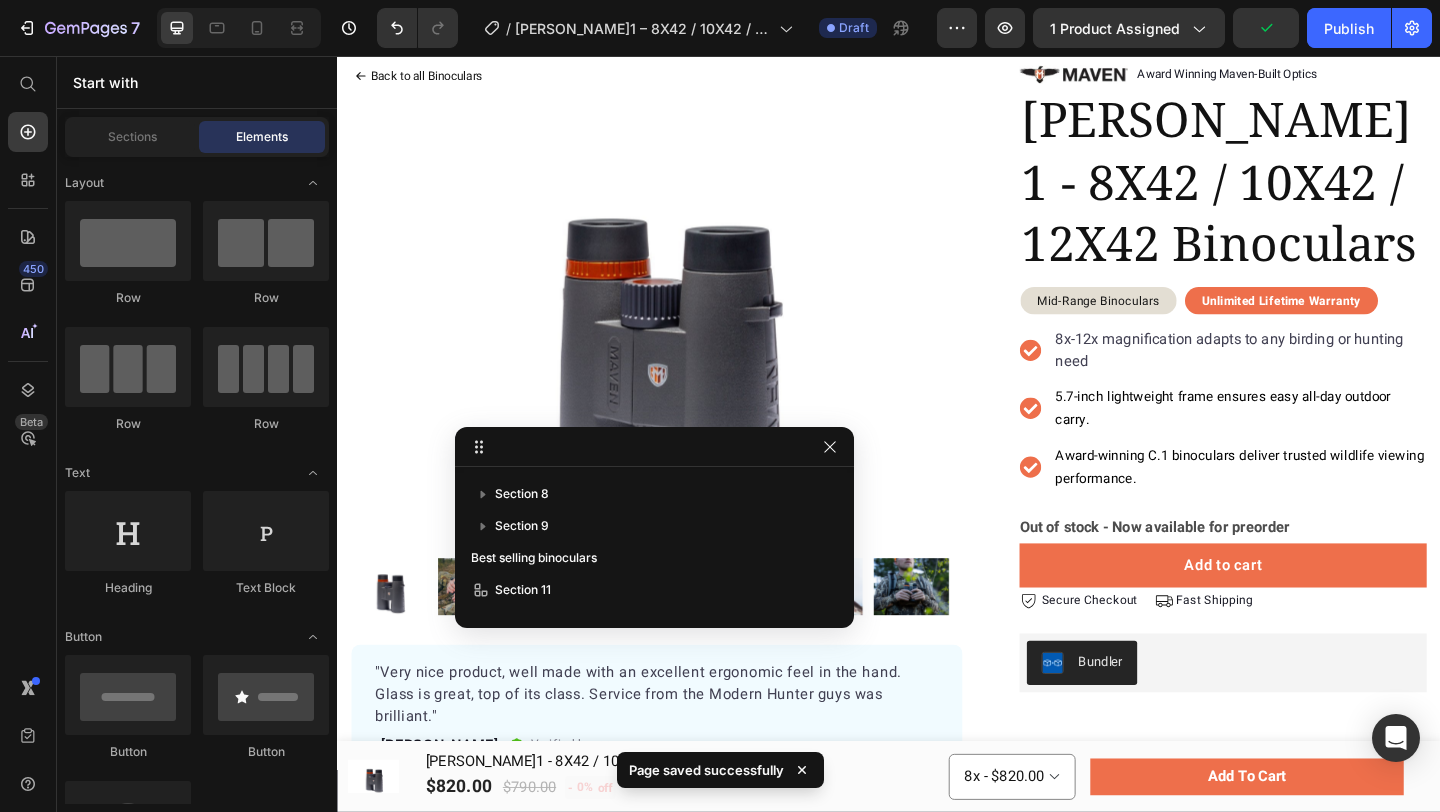 scroll, scrollTop: 0, scrollLeft: 0, axis: both 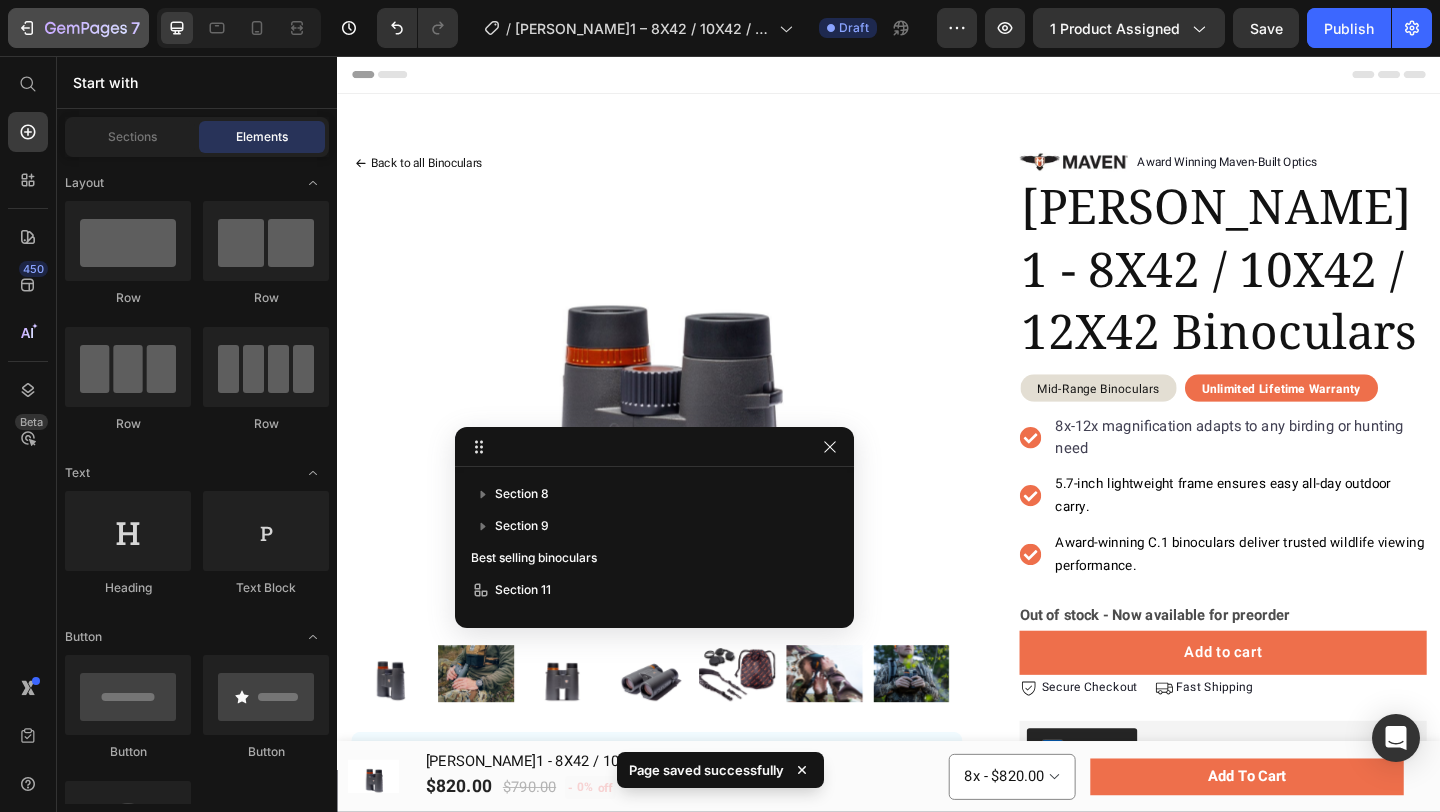 click 